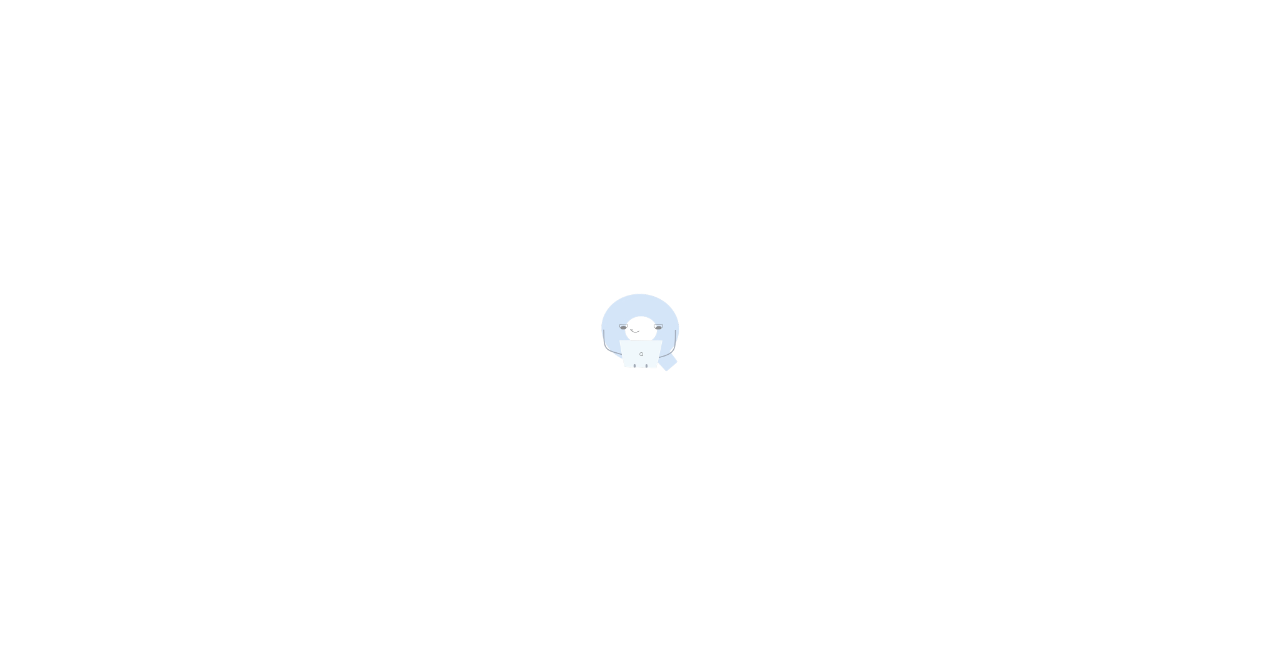 scroll, scrollTop: 0, scrollLeft: 0, axis: both 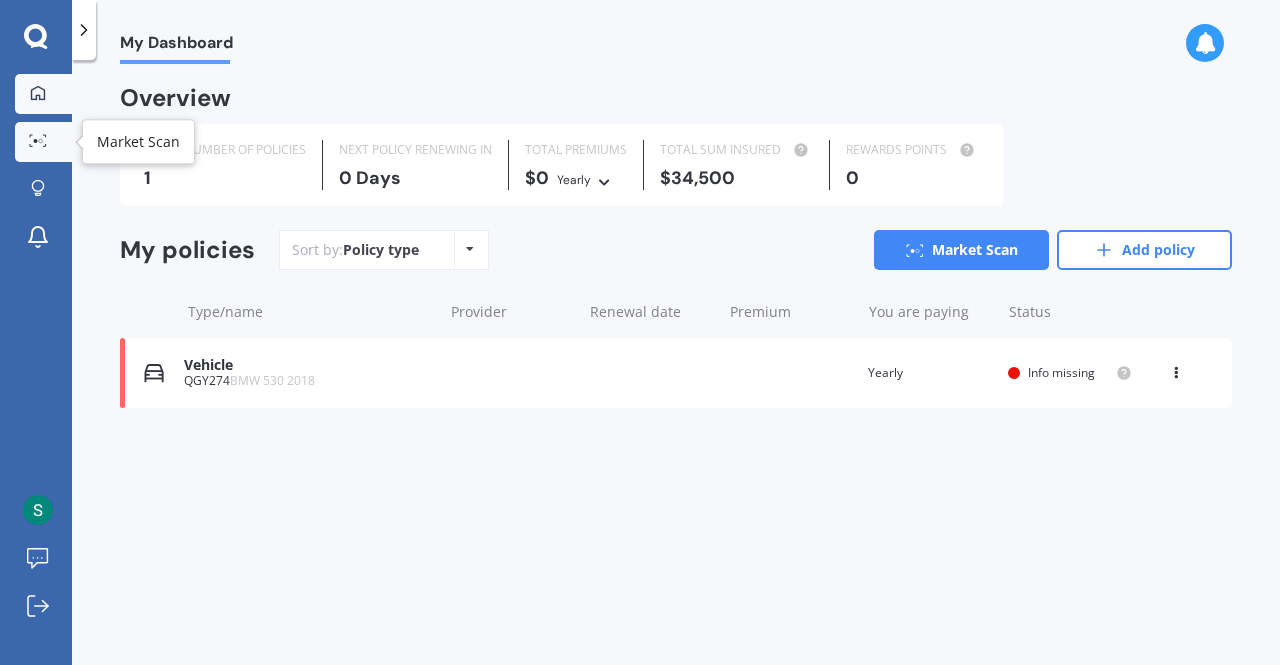 click 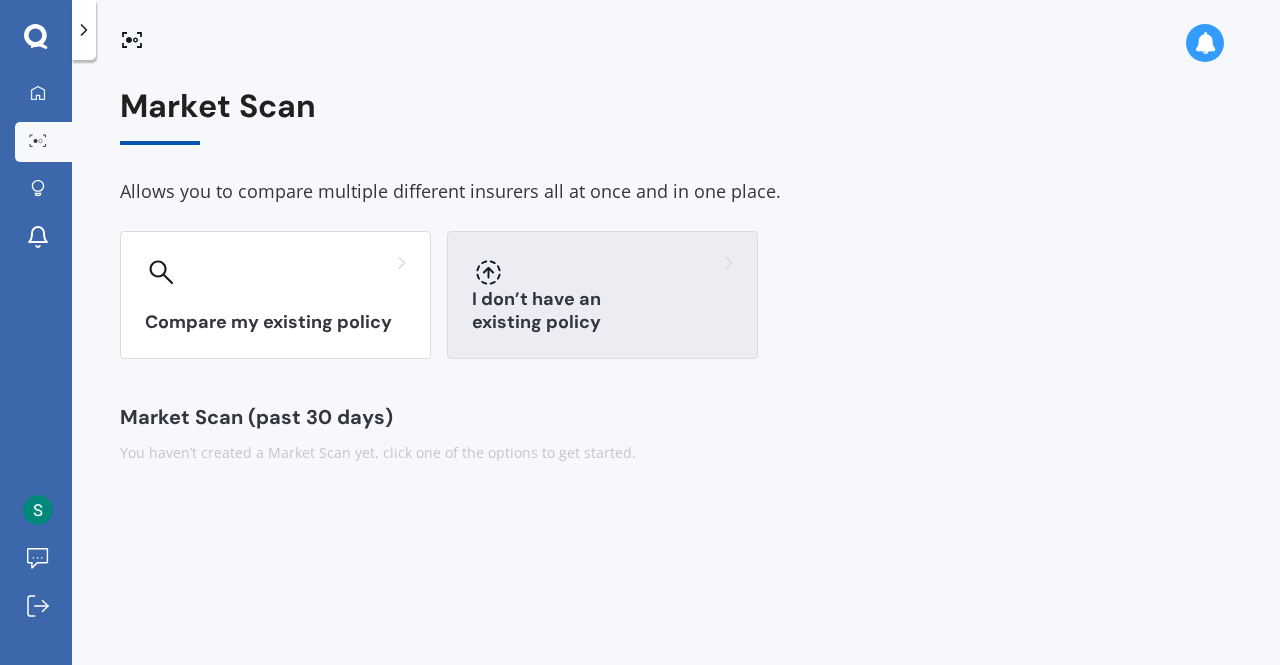 click on "I don’t have an existing policy" at bounding box center [602, 311] 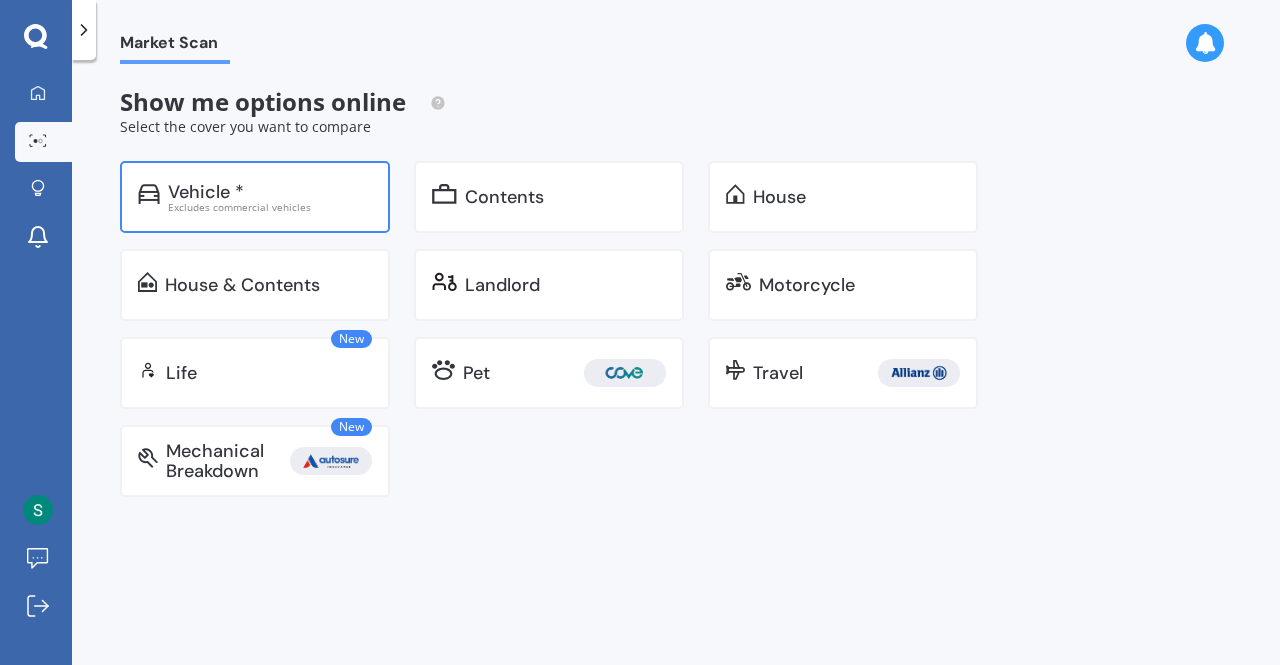 click on "Excludes commercial vehicles" at bounding box center (270, 207) 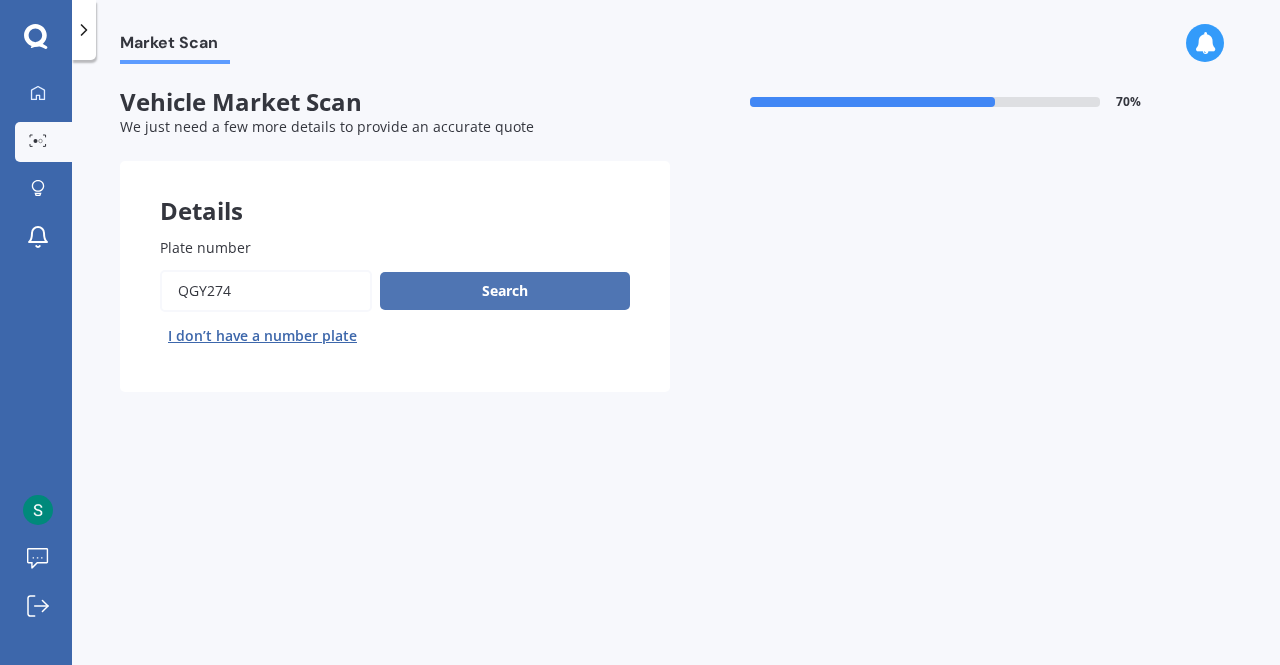 click on "Search" at bounding box center (505, 291) 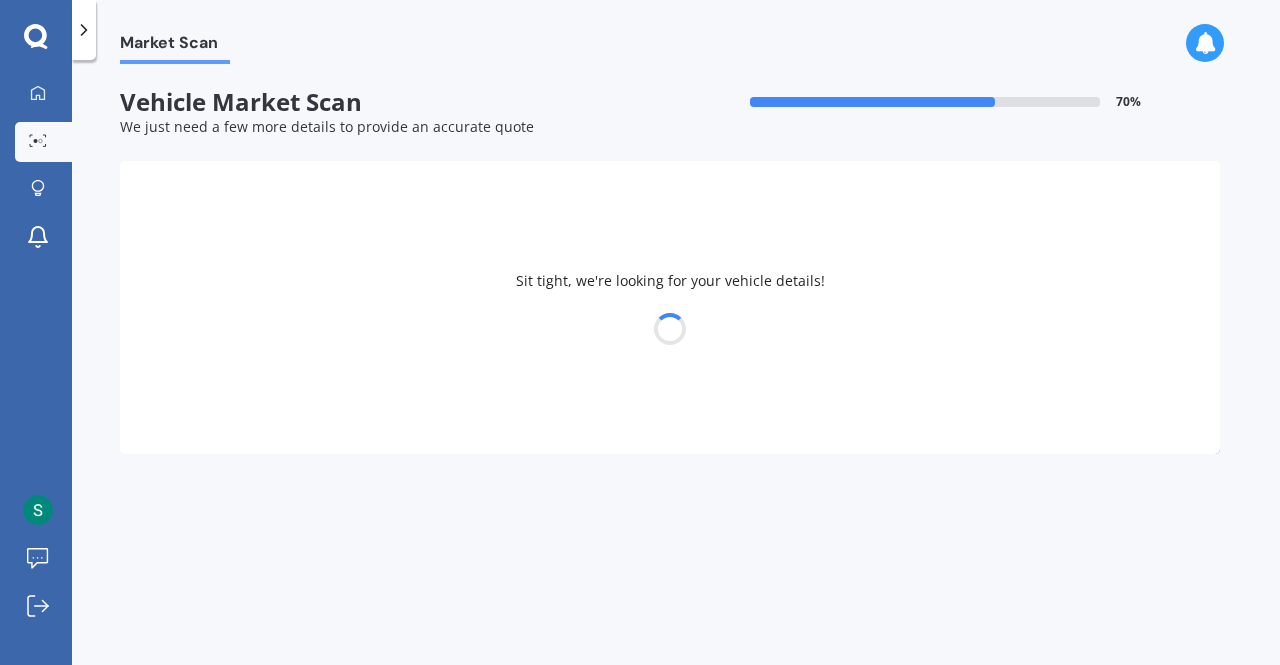 select on "BMW" 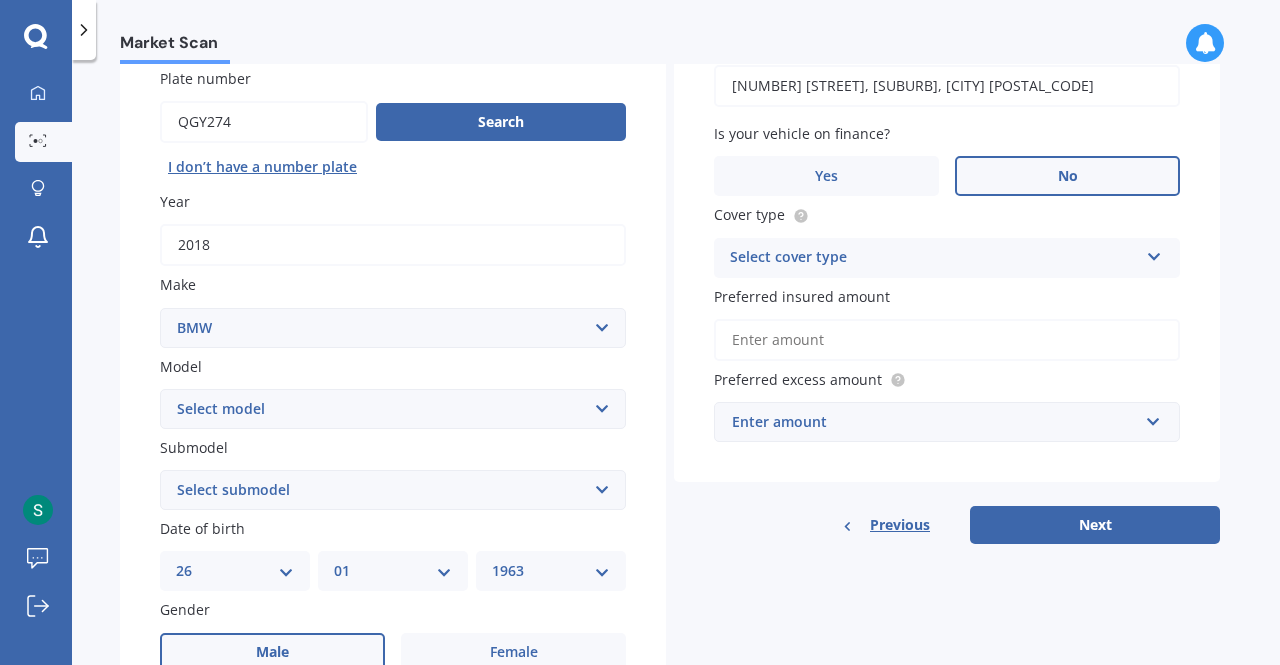 scroll, scrollTop: 172, scrollLeft: 0, axis: vertical 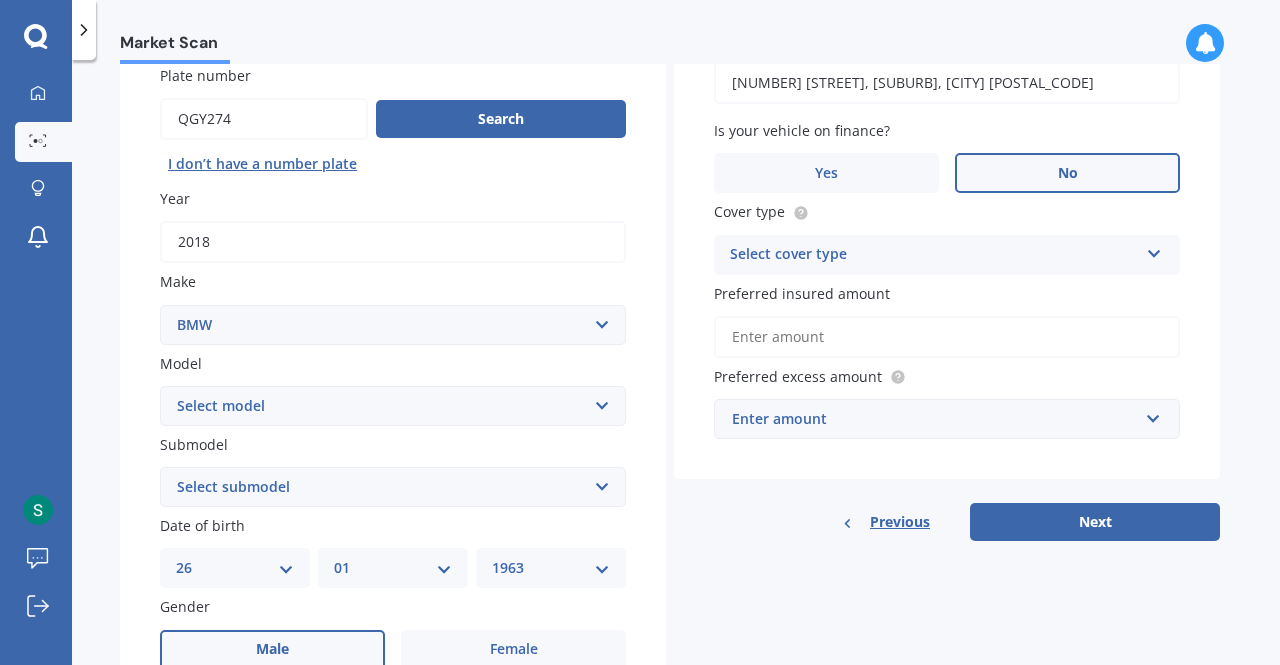 click on "Select model 116 116I 118 118D 120 130 218D 220I 225 250 316 318 320 320 i 323 325 328 330 335 335D 335i 340 420 428 430 435 518 520 523 523D 525 528 530 535 540 545 550 630 633 635 640D 640i 645i 650 728 730 733 735 740 745 750 760 840 850 i3 i3s i8 Ioniq iR iX IX3 M M135i M235 M240 M3 M340 M4 M4 Series M440i M5 M6 M7 X1 X2 X3 X4 X5 X6 X7 Z3 Z4 Z8" at bounding box center (393, 406) 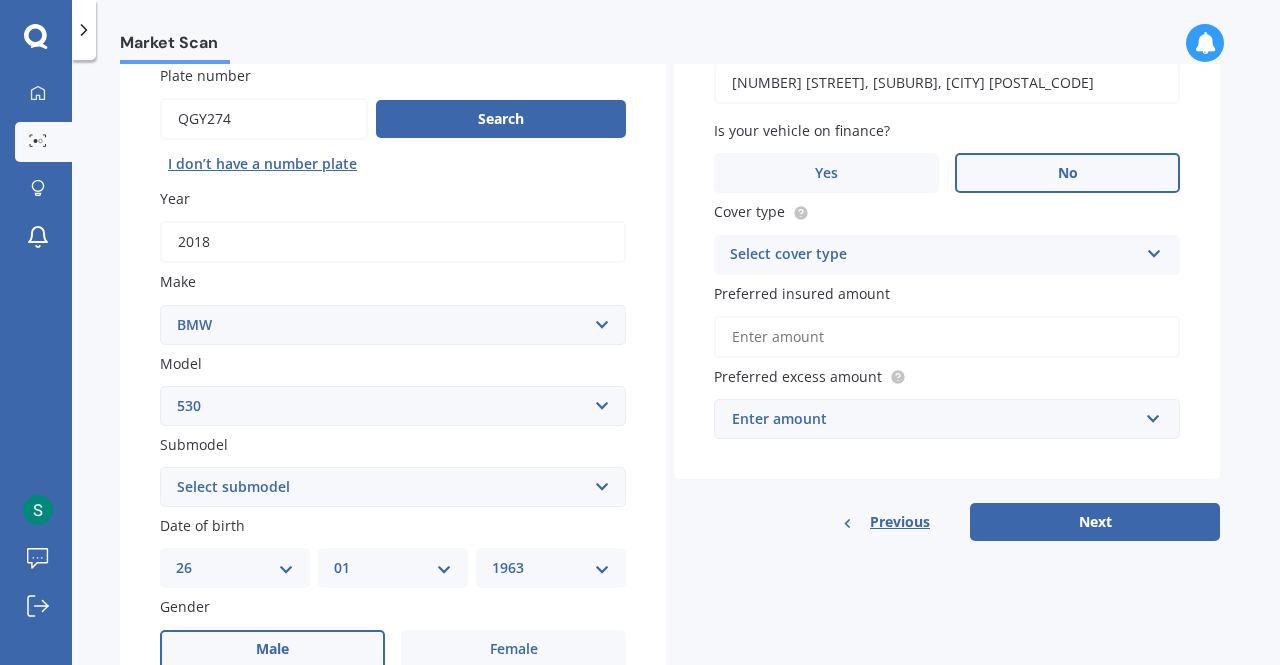 click on "Select model 116 116I 118 118D 120 130 218D 220I 225 250 316 318 320 320 i 323 325 328 330 335 335D 335i 340 420 428 430 435 518 520 523 523D 525 528 530 535 540 545 550 630 633 635 640D 640i 645i 650 728 730 733 735 740 745 750 760 840 850 i3 i3s i8 Ioniq iR iX IX3 M M135i M235 M240 M3 M340 M4 M4 Series M440i M5 M6 M7 X1 X2 X3 X4 X5 X6 X7 Z3 Z4 Z8" at bounding box center (393, 406) 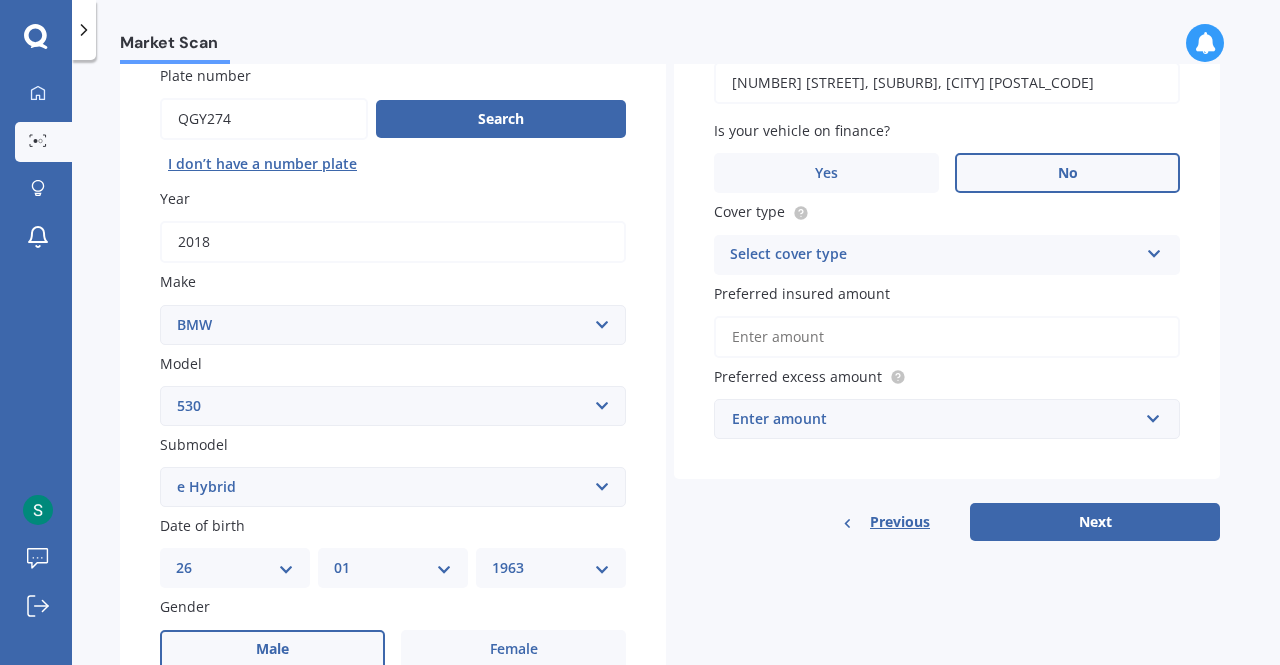 click on "Select submodel (All other) D e Hybrid i" at bounding box center [393, 487] 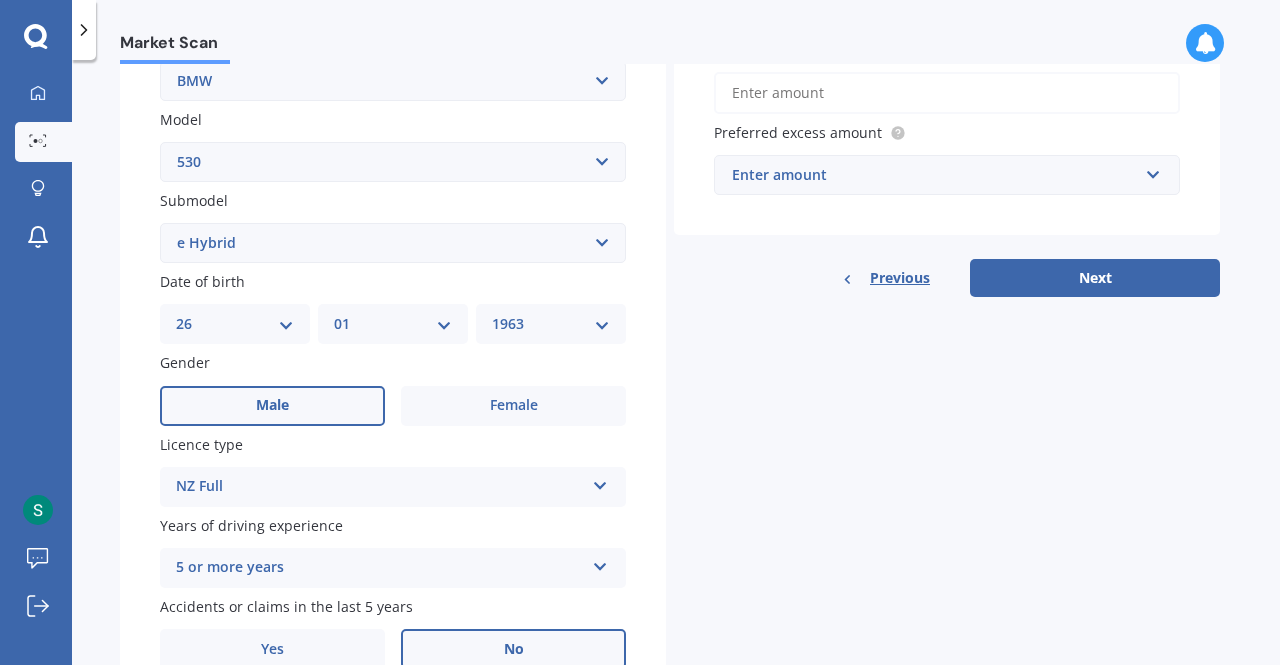 scroll, scrollTop: 442, scrollLeft: 0, axis: vertical 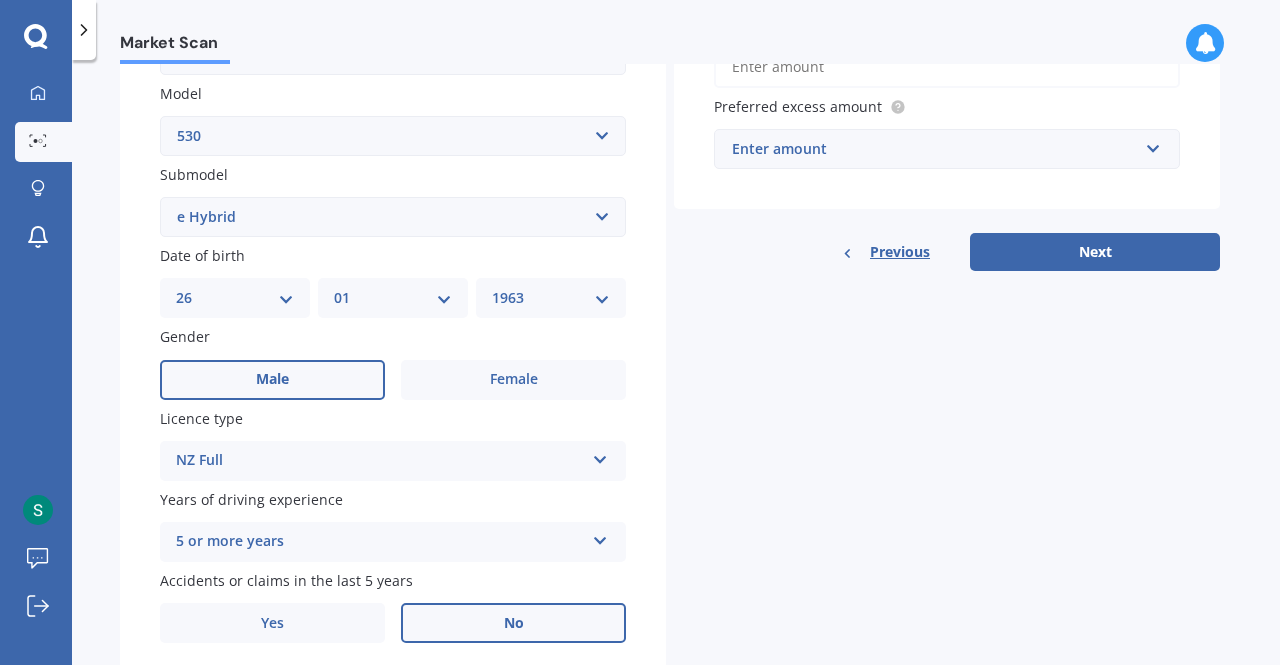 click on "DD 01 02 03 04 05 06 07 08 09 10 11 12 13 14 15 16 17 18 19 20 21 22 23 24 25 26 27 28 29 30 31" at bounding box center (235, 298) 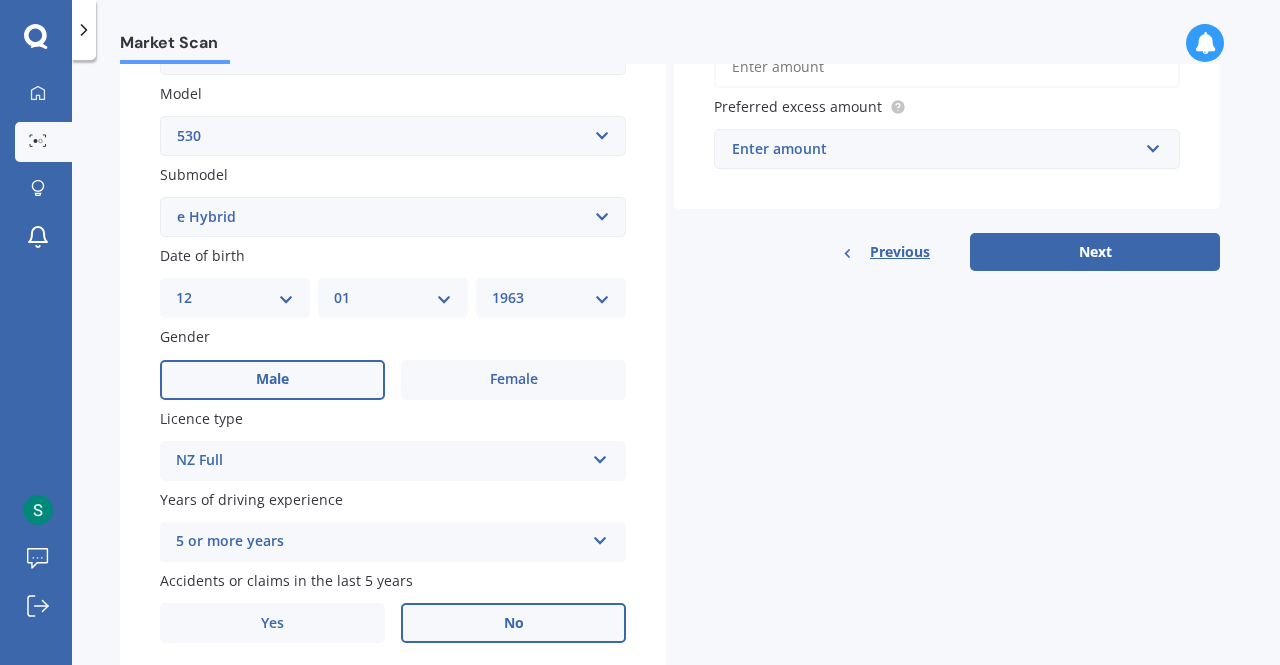 click on "DD 01 02 03 04 05 06 07 08 09 10 11 12 13 14 15 16 17 18 19 20 21 22 23 24 25 26 27 28 29 30 31" at bounding box center (235, 298) 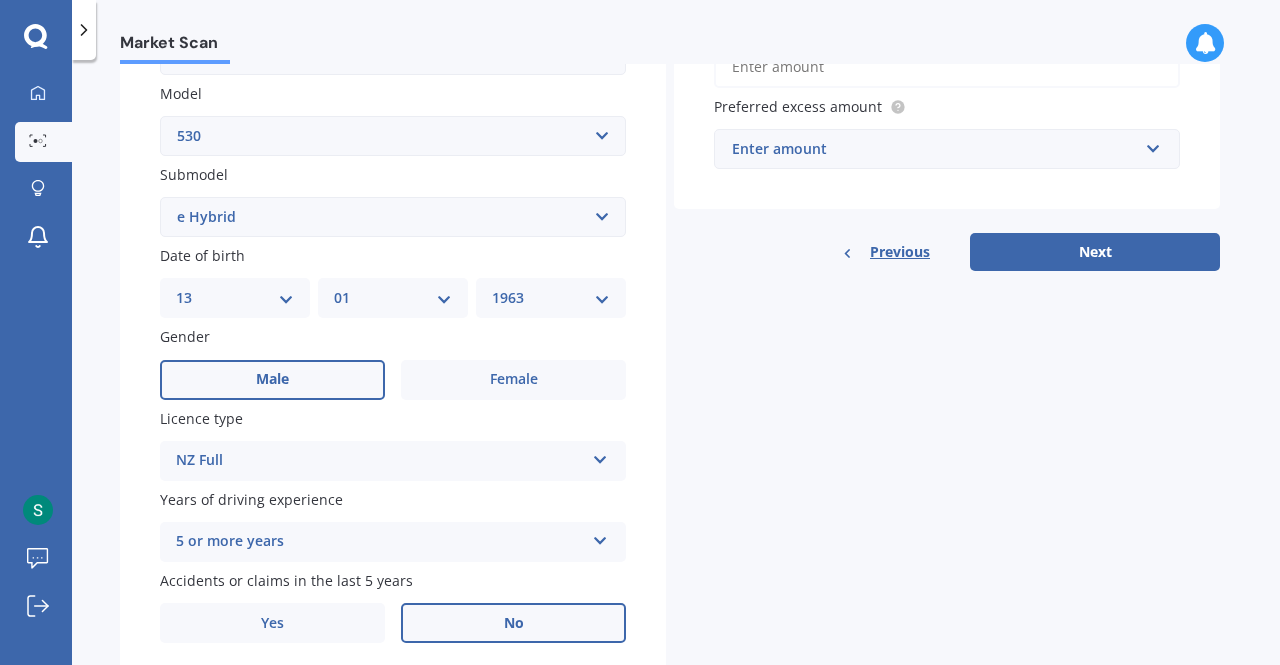click on "DD 01 02 03 04 05 06 07 08 09 10 11 12 13 14 15 16 17 18 19 20 21 22 23 24 25 26 27 28 29 30 31" at bounding box center [235, 298] 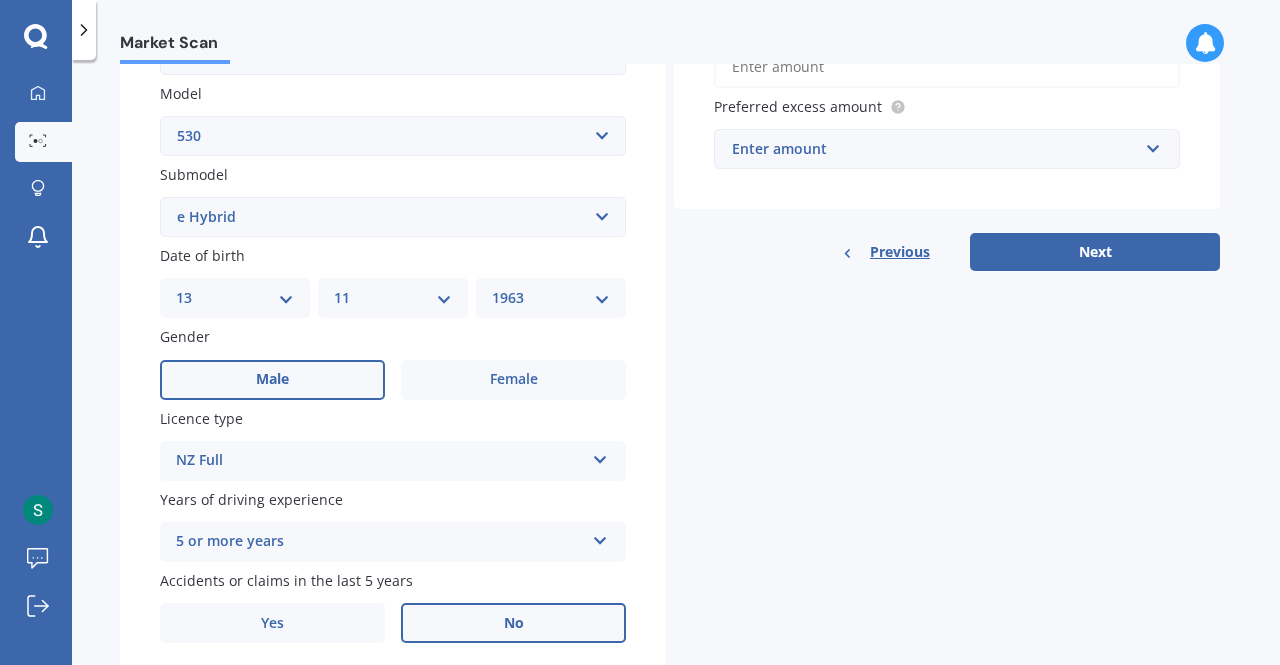 click on "MM 01 02 03 04 05 06 07 08 09 10 11 12" at bounding box center [393, 298] 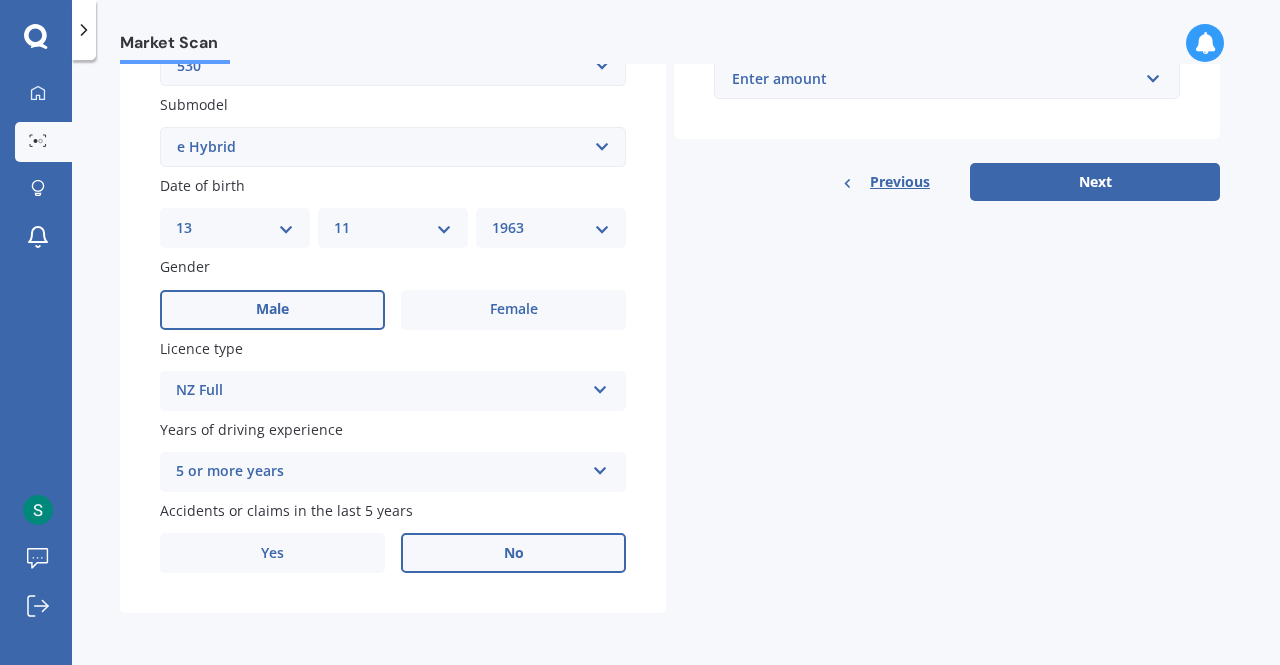 click on "YYYY 2025 2024 2023 2022 2021 2020 2019 2018 2017 2016 2015 2014 2013 2012 2011 2010 2009 2008 2007 2006 2005 2004 2003 2002 2001 2000 1999 1998 1997 1996 1995 1994 1993 1992 1991 1990 1989 1988 1987 1986 1985 1984 1983 1982 1981 1980 1979 1978 1977 1976 1975 1974 1973 1972 1971 1970 1969 1968 1967 1966 1965 1964 1963 1962 1961 1960 1959 1958 1957 1956 1955 1954 1953 1952 1951 1950 1949 1948 1947 1946 1945 1944 1943 1942 1941 1940 1939 1938 1937 1936 1935 1934 1933 1932 1931 1930 1929 1928 1927 1926" at bounding box center [551, 228] 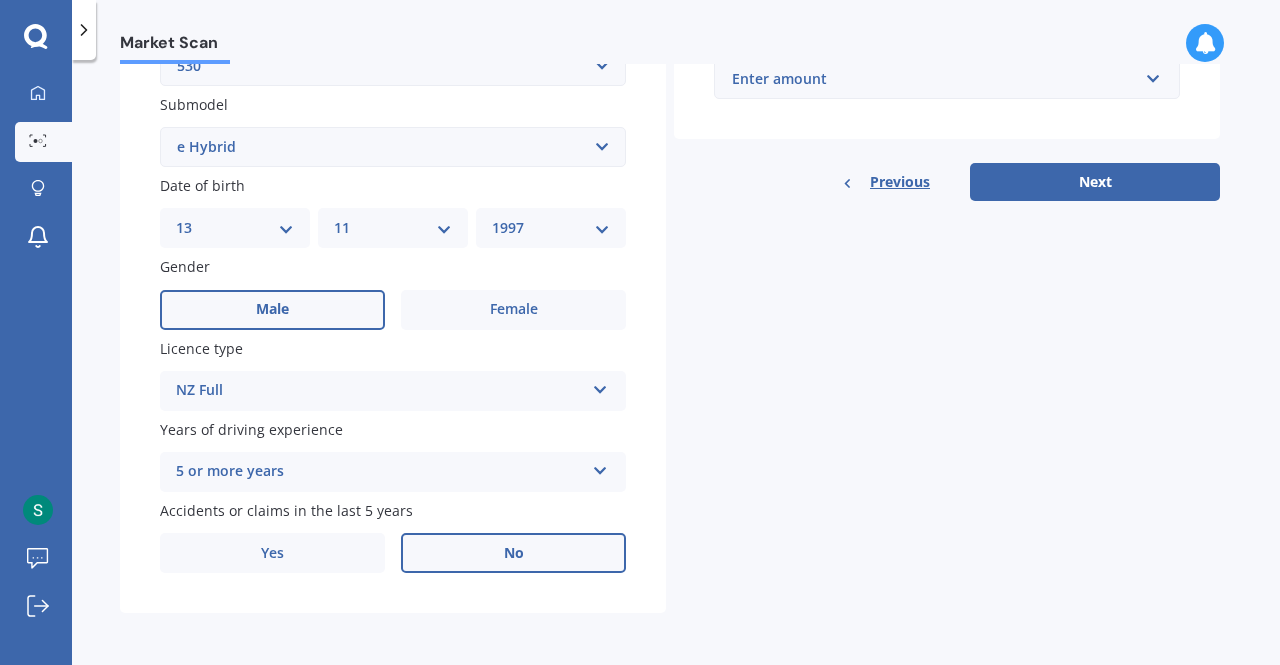 click on "YYYY 2025 2024 2023 2022 2021 2020 2019 2018 2017 2016 2015 2014 2013 2012 2011 2010 2009 2008 2007 2006 2005 2004 2003 2002 2001 2000 1999 1998 1997 1996 1995 1994 1993 1992 1991 1990 1989 1988 1987 1986 1985 1984 1983 1982 1981 1980 1979 1978 1977 1976 1975 1974 1973 1972 1971 1970 1969 1968 1967 1966 1965 1964 1963 1962 1961 1960 1959 1958 1957 1956 1955 1954 1953 1952 1951 1950 1949 1948 1947 1946 1945 1944 1943 1942 1941 1940 1939 1938 1937 1936 1935 1934 1933 1932 1931 1930 1929 1928 1927 1926" at bounding box center (551, 228) 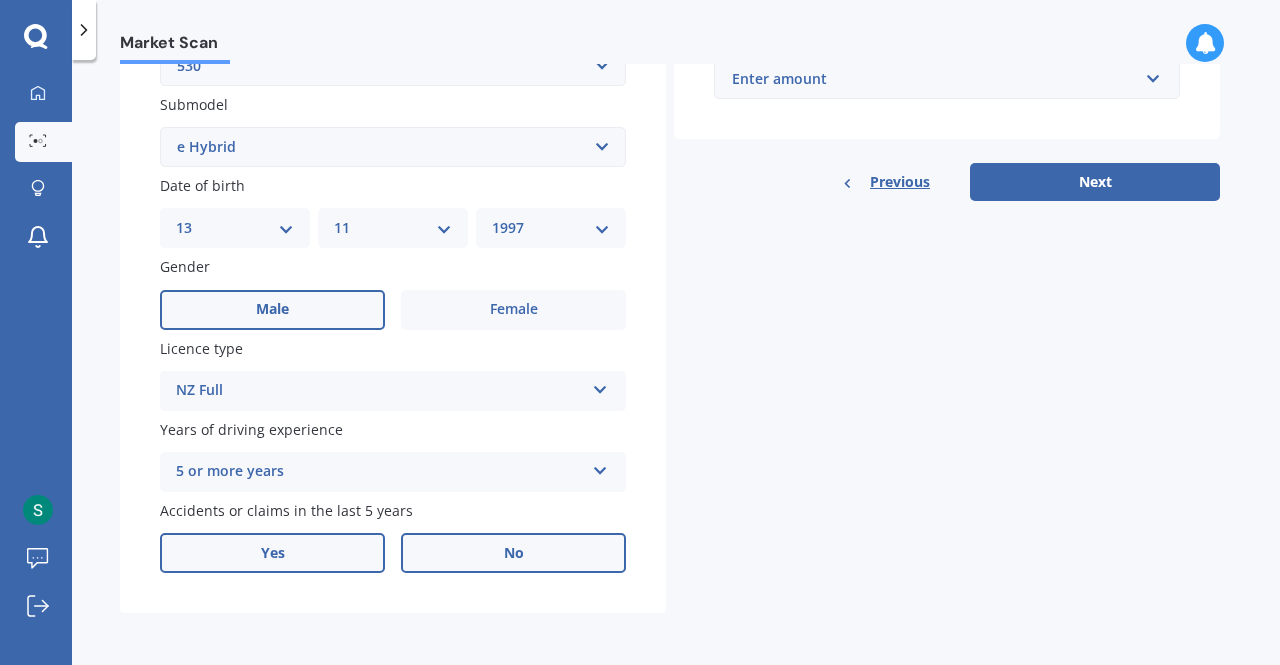 click on "Yes" at bounding box center [272, 553] 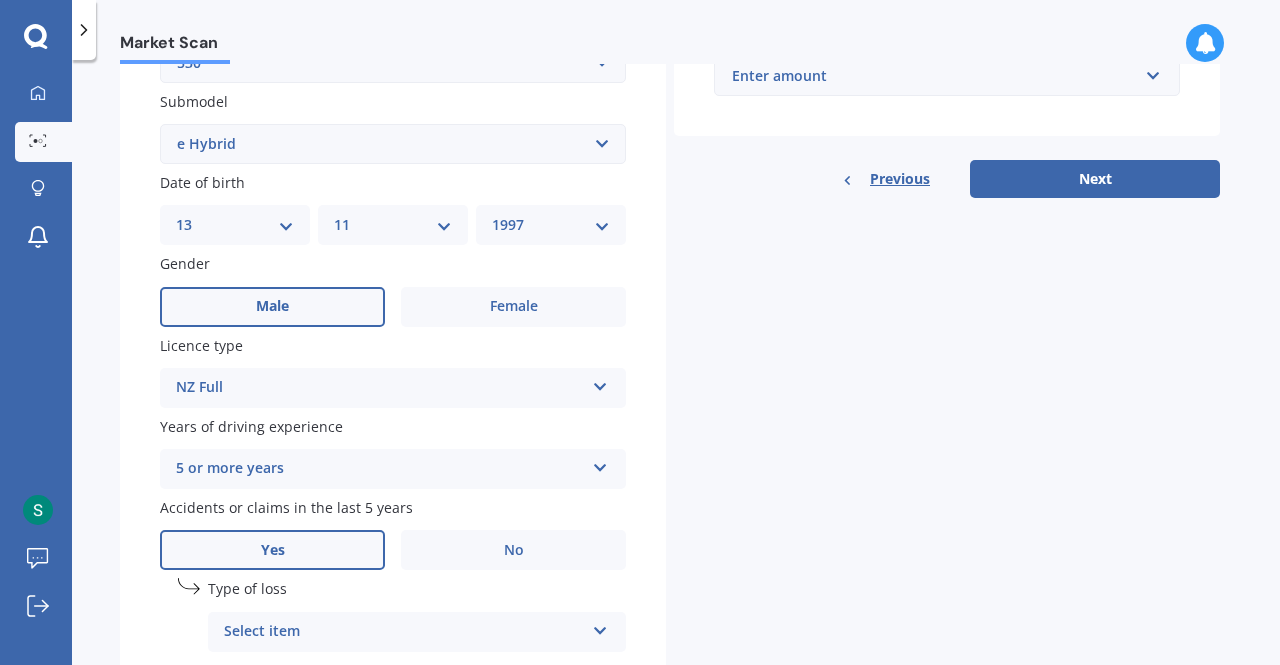 scroll, scrollTop: 732, scrollLeft: 0, axis: vertical 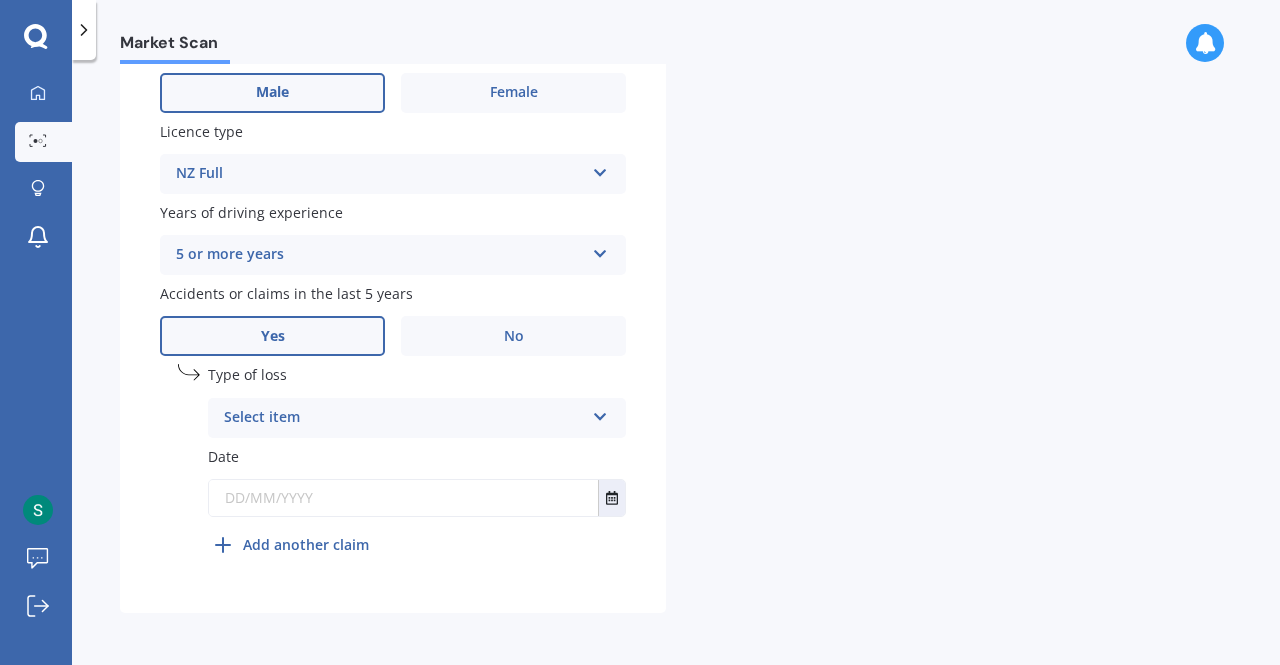 click on "Select item" at bounding box center [404, 418] 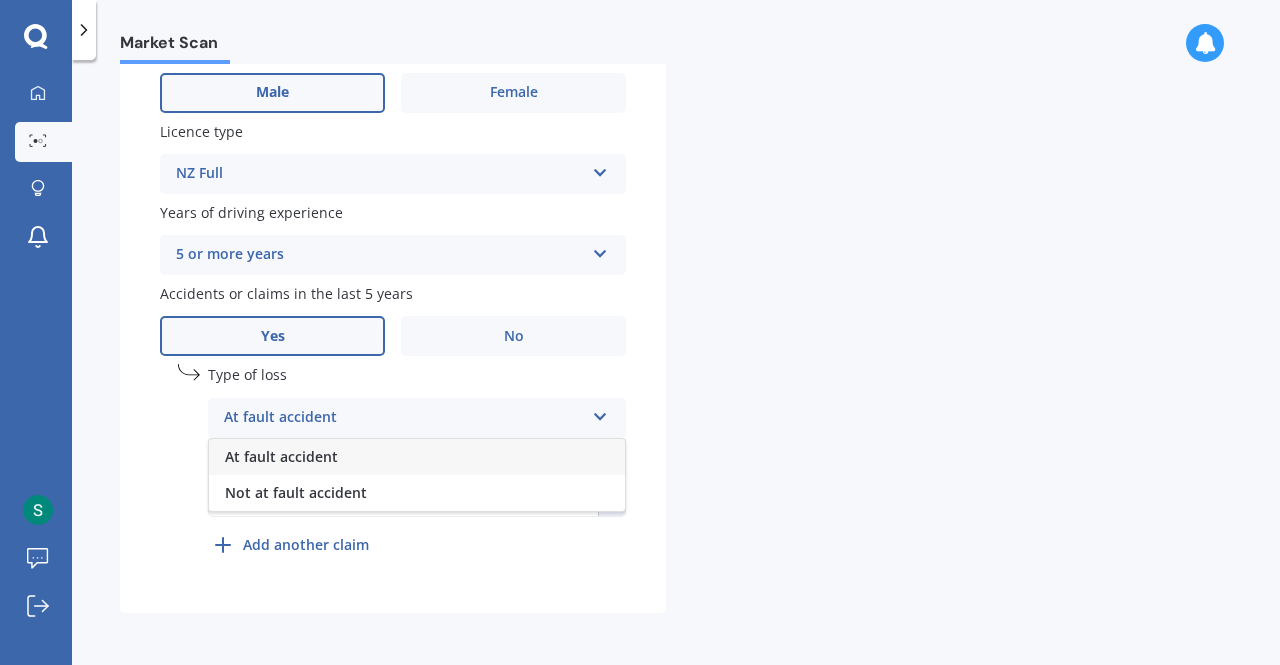 click on "At fault accident" at bounding box center (281, 456) 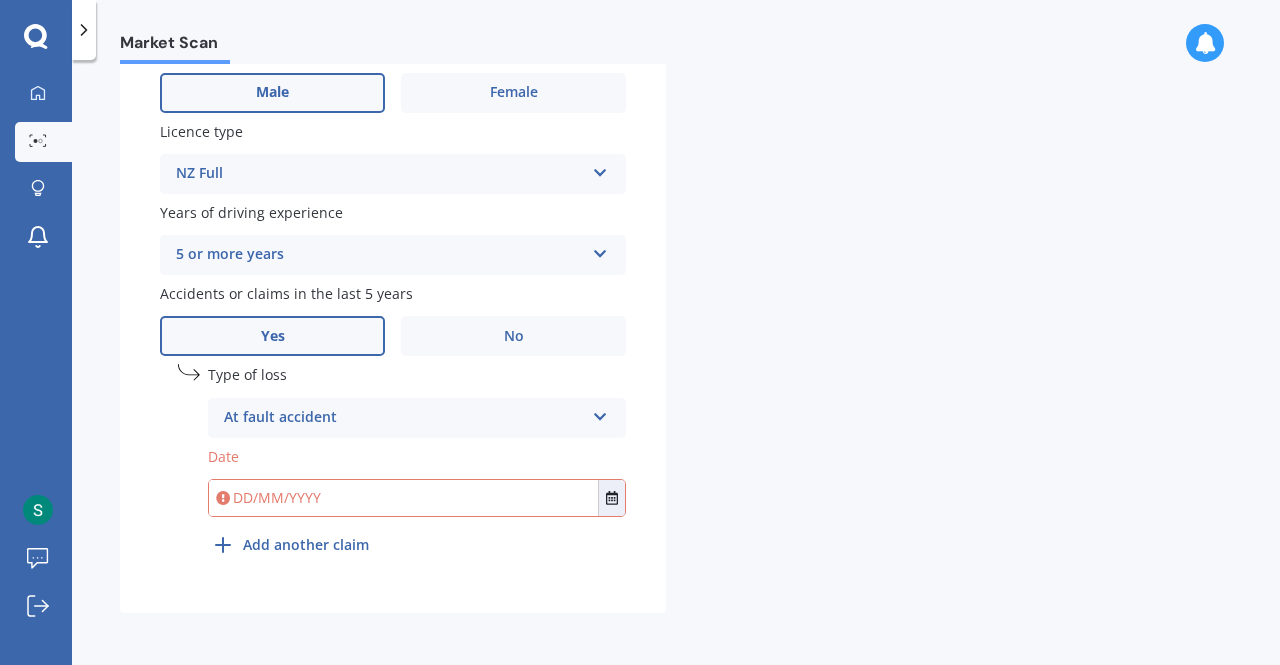 click at bounding box center [403, 498] 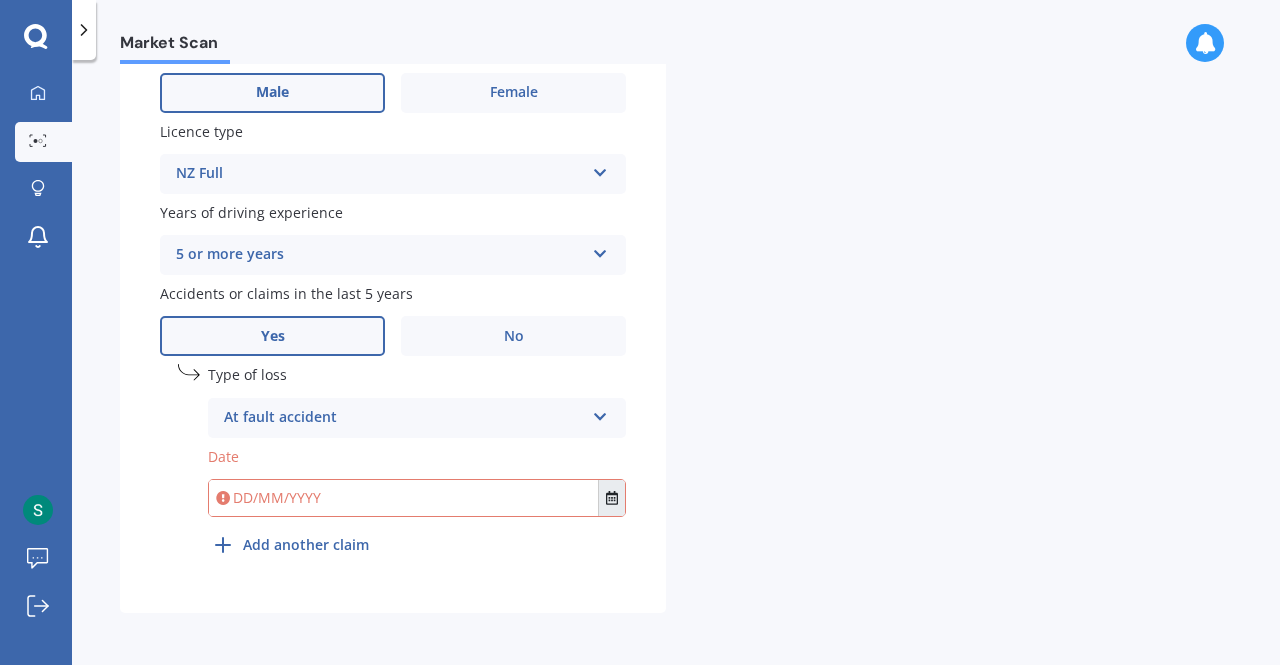 click 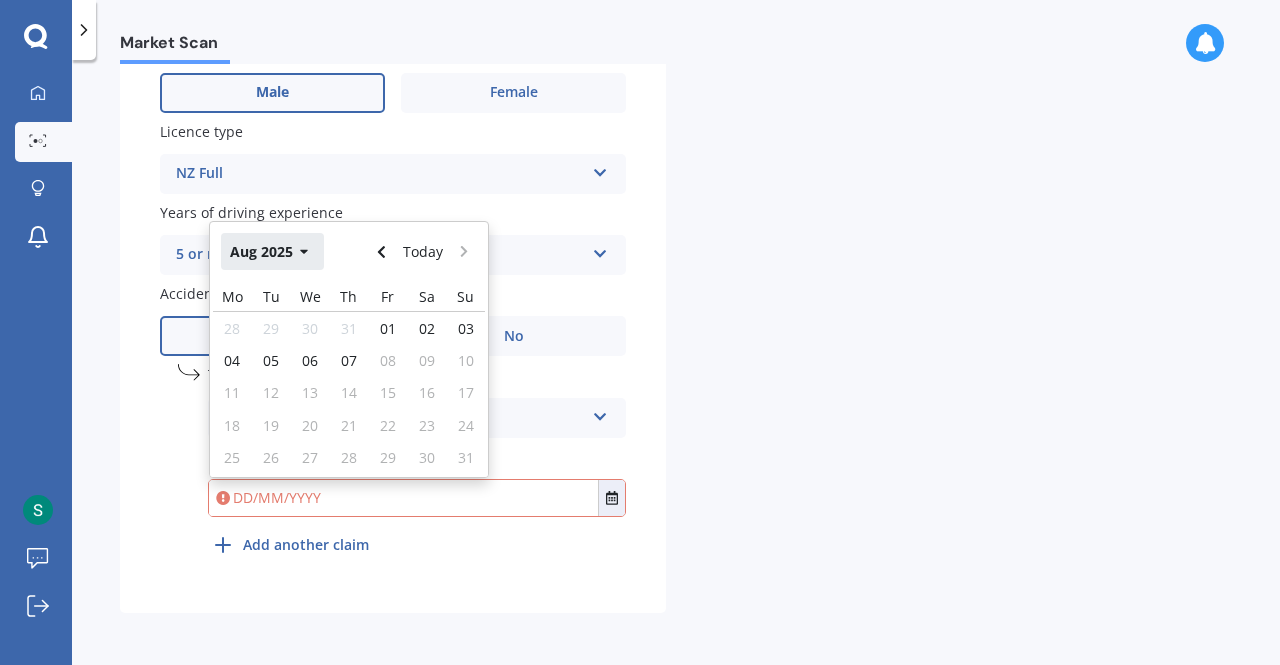 click on "Aug 2025" at bounding box center [272, 251] 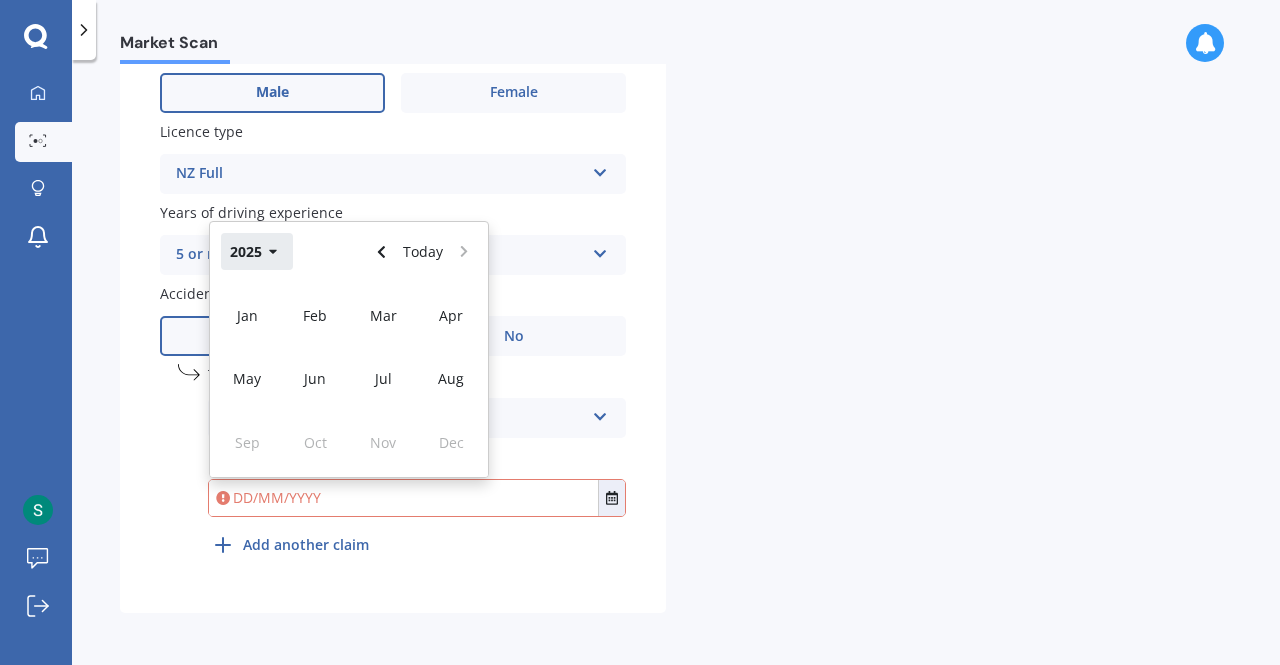 click on "2025" at bounding box center (257, 251) 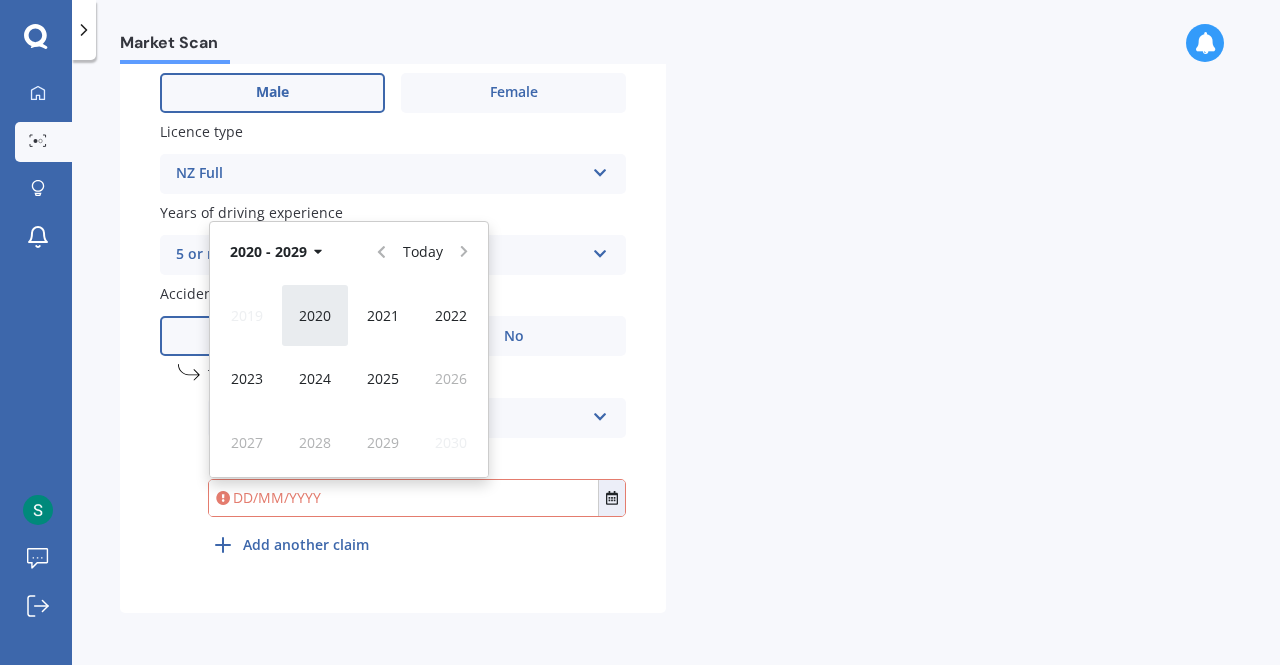 drag, startPoint x: 261, startPoint y: 253, endPoint x: 339, endPoint y: 341, distance: 117.592514 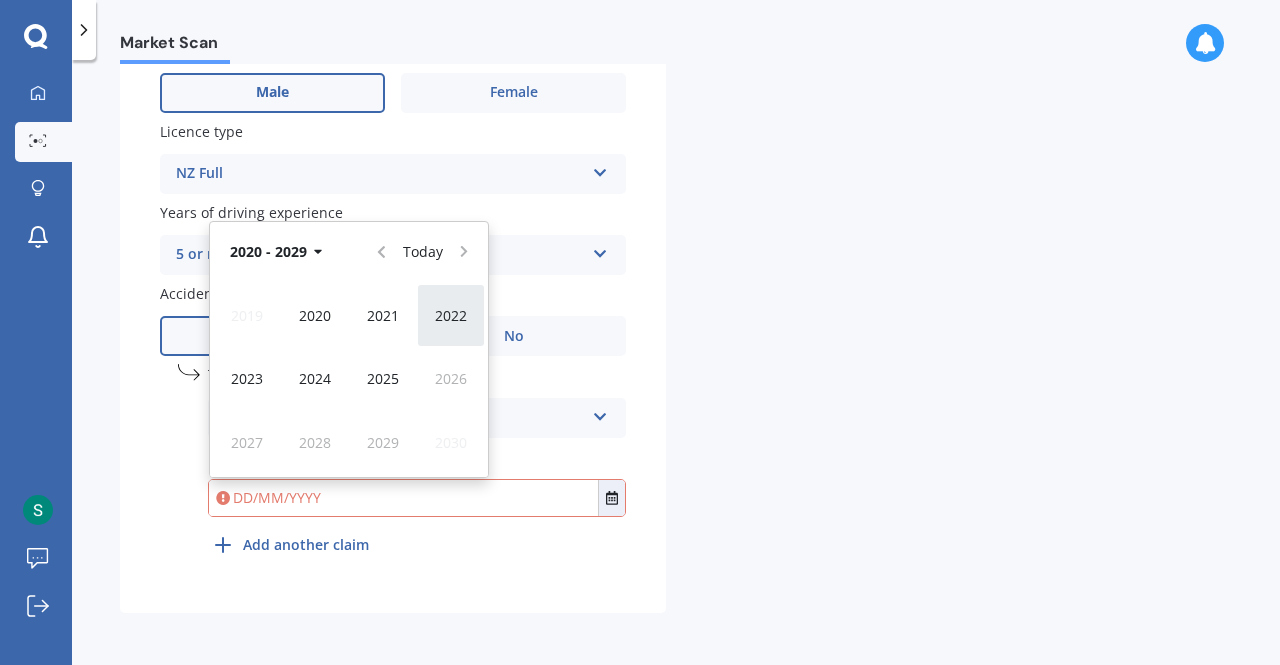 click on "2022" at bounding box center [451, 315] 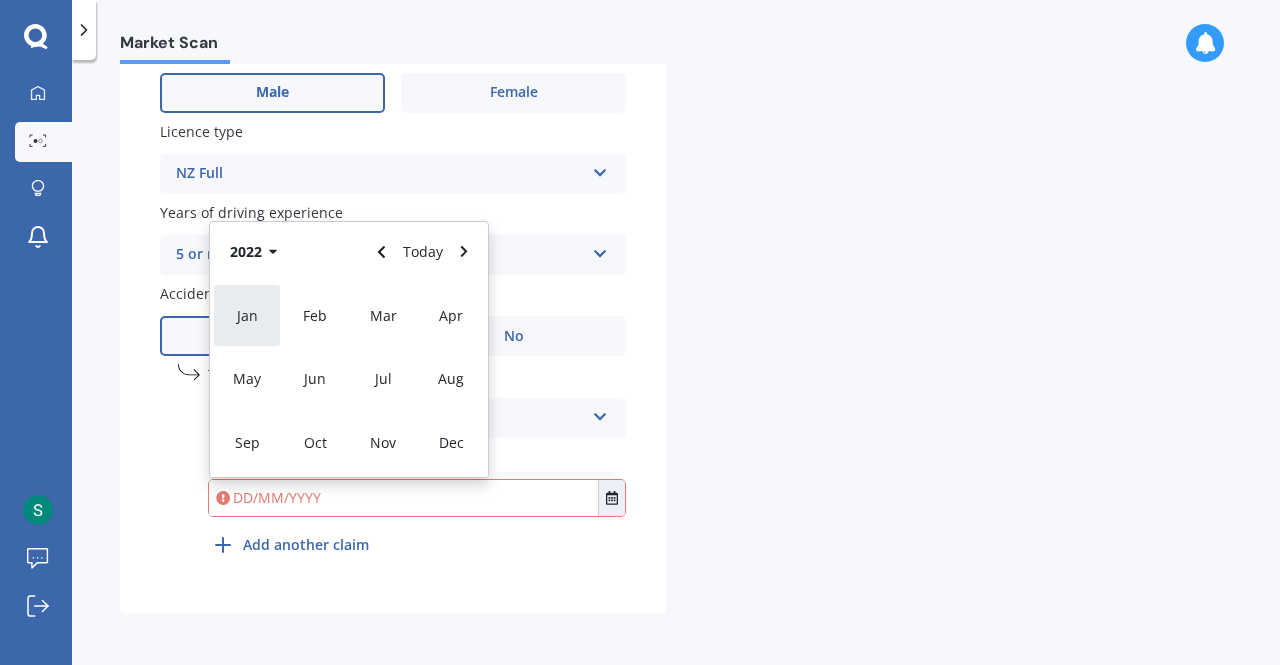 click on "Jan" at bounding box center [247, 315] 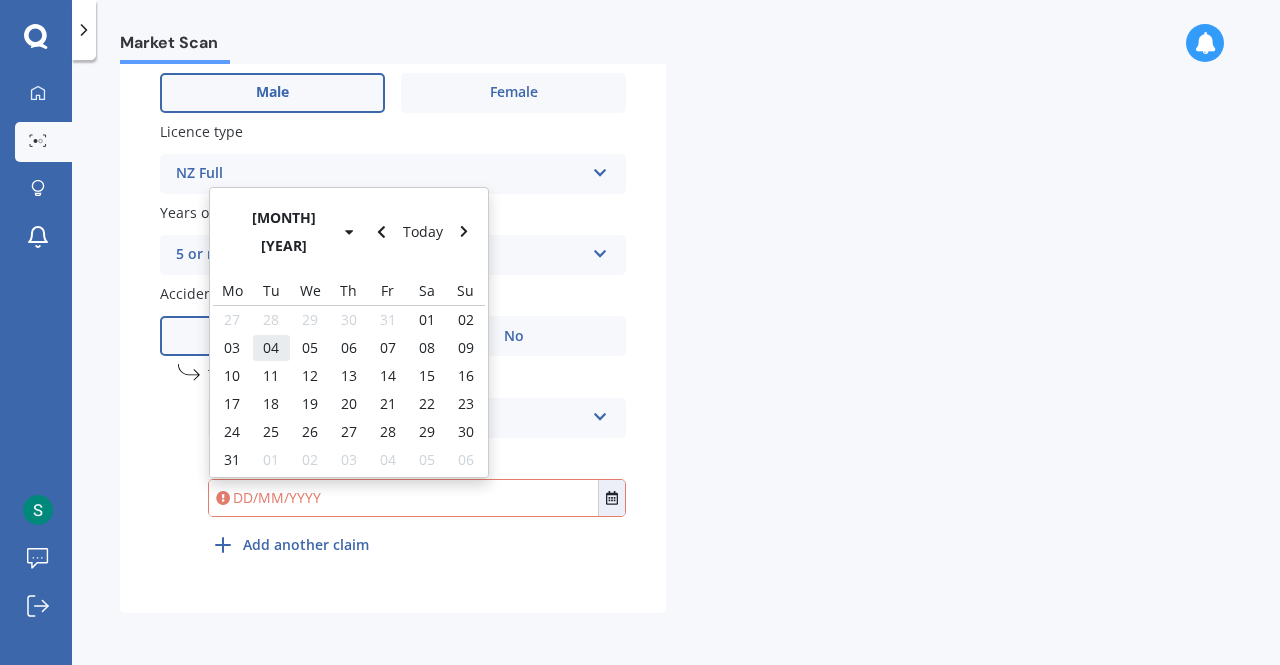 click on "04" at bounding box center [271, 347] 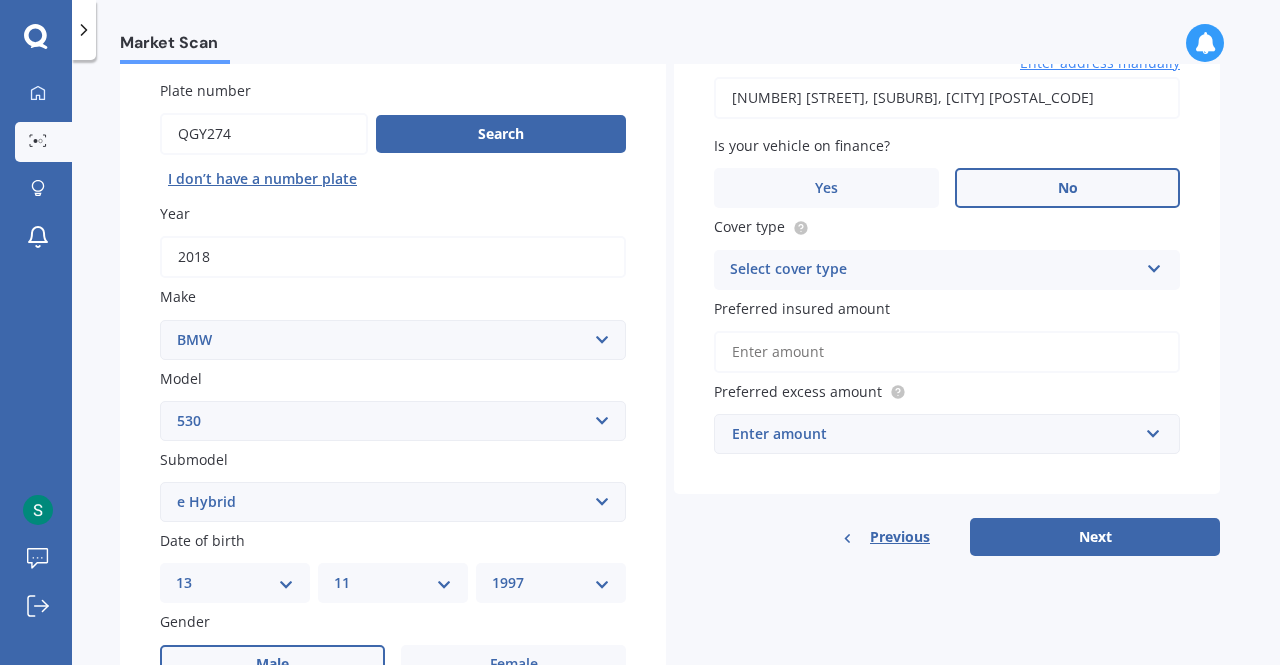 scroll, scrollTop: 0, scrollLeft: 0, axis: both 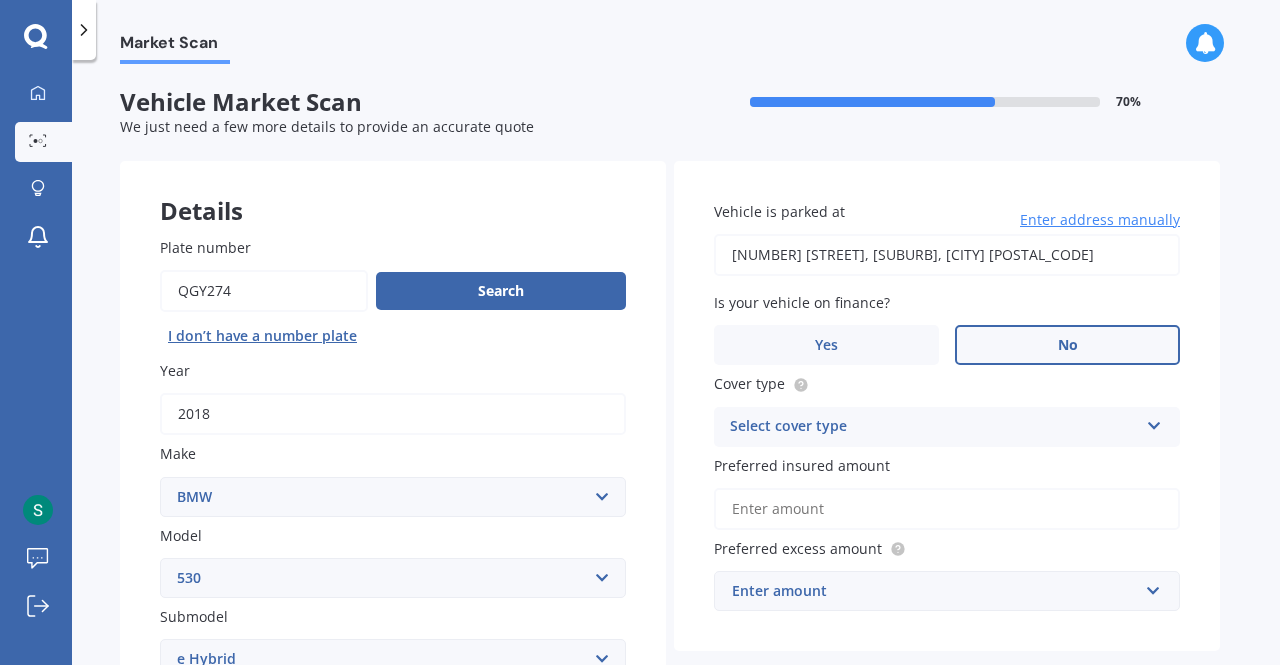click on "Select cover type" at bounding box center [934, 427] 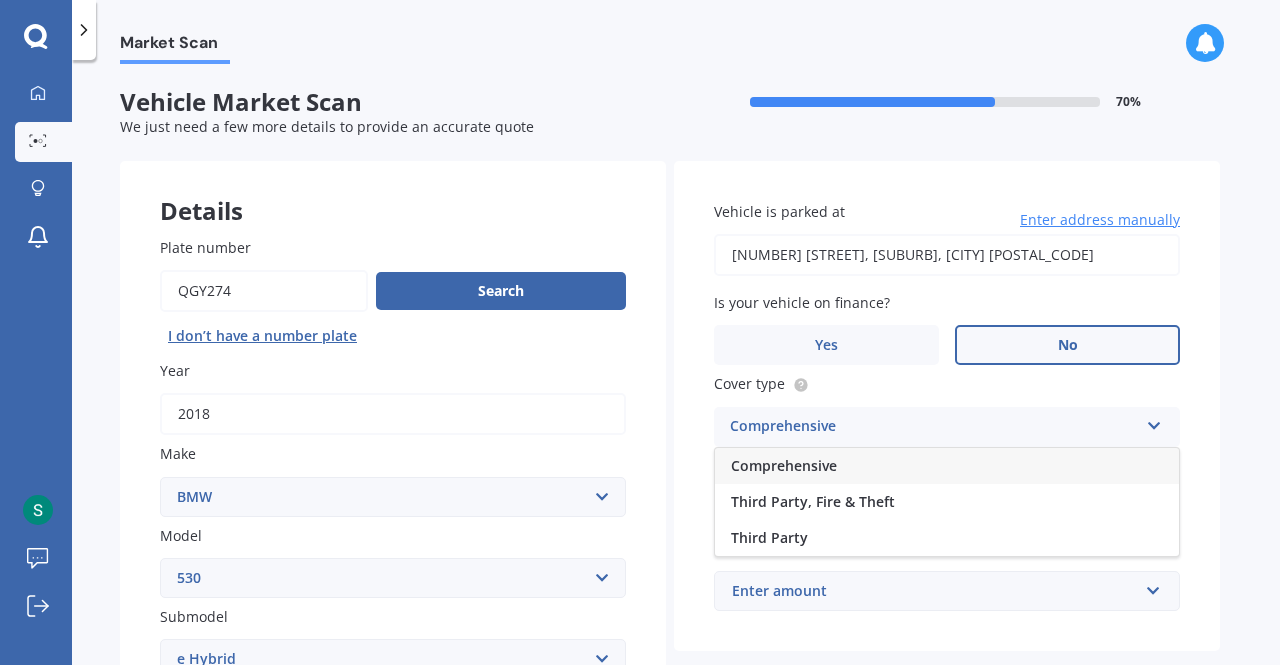 click on "Comprehensive" at bounding box center [784, 465] 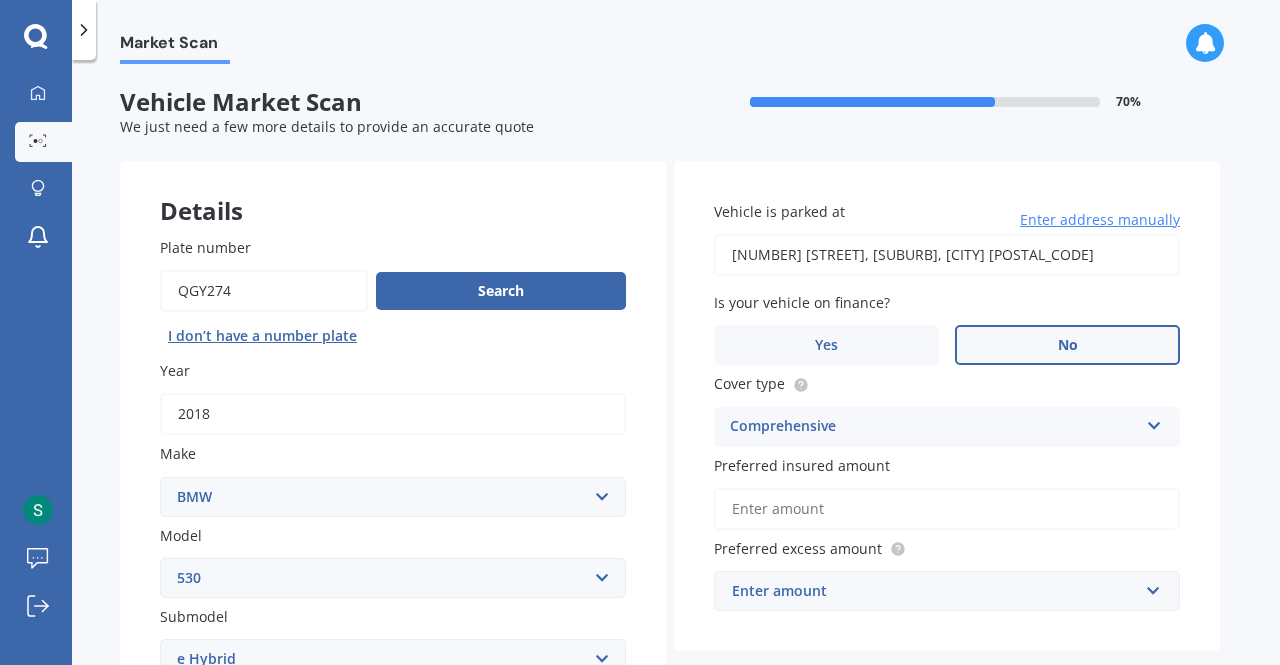 scroll, scrollTop: 176, scrollLeft: 0, axis: vertical 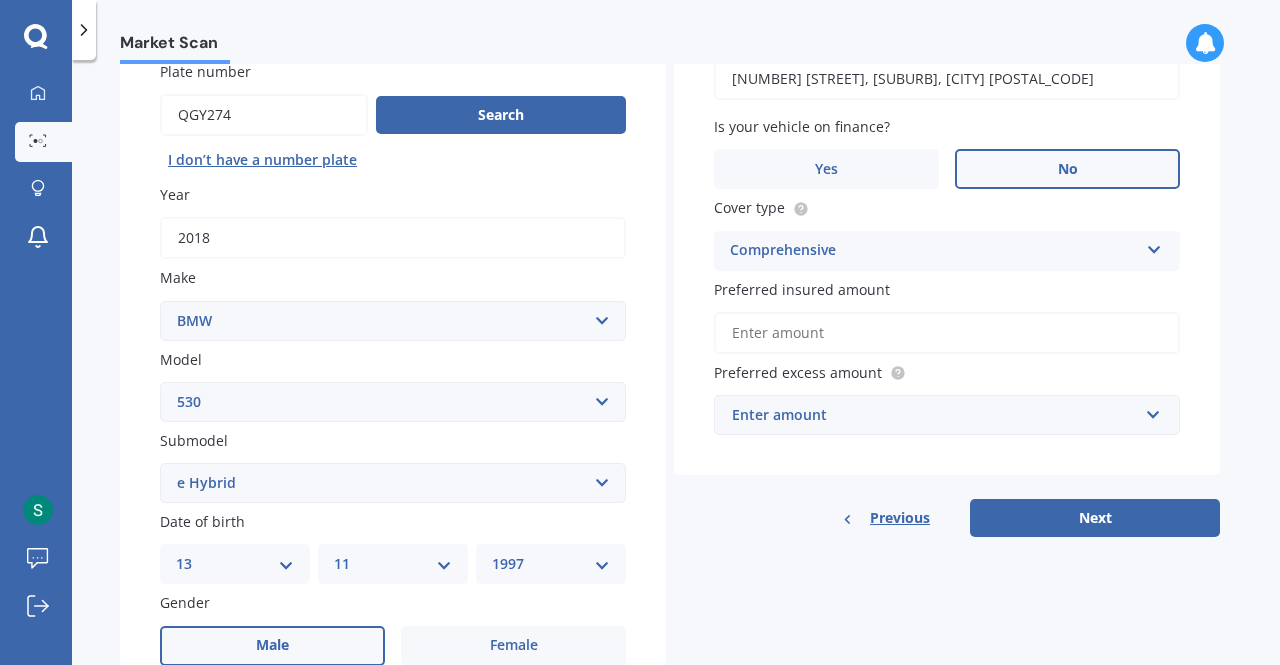click on "Preferred insured amount" at bounding box center [947, 333] 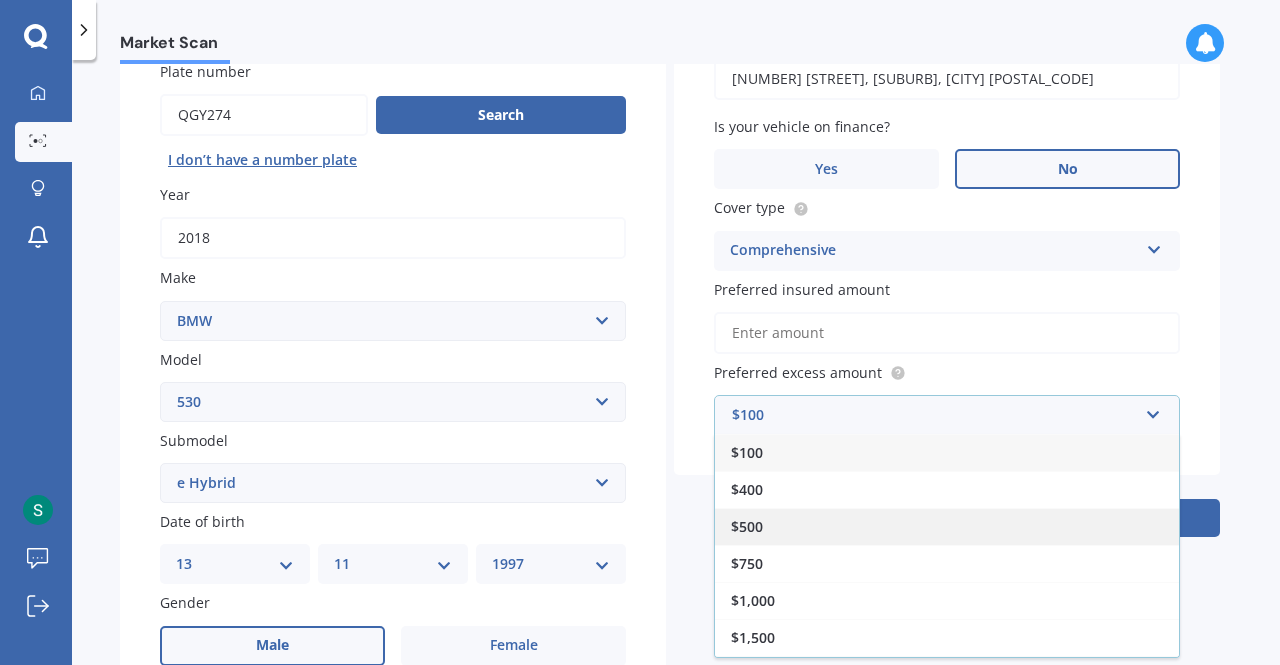 click on "$500" at bounding box center (947, 526) 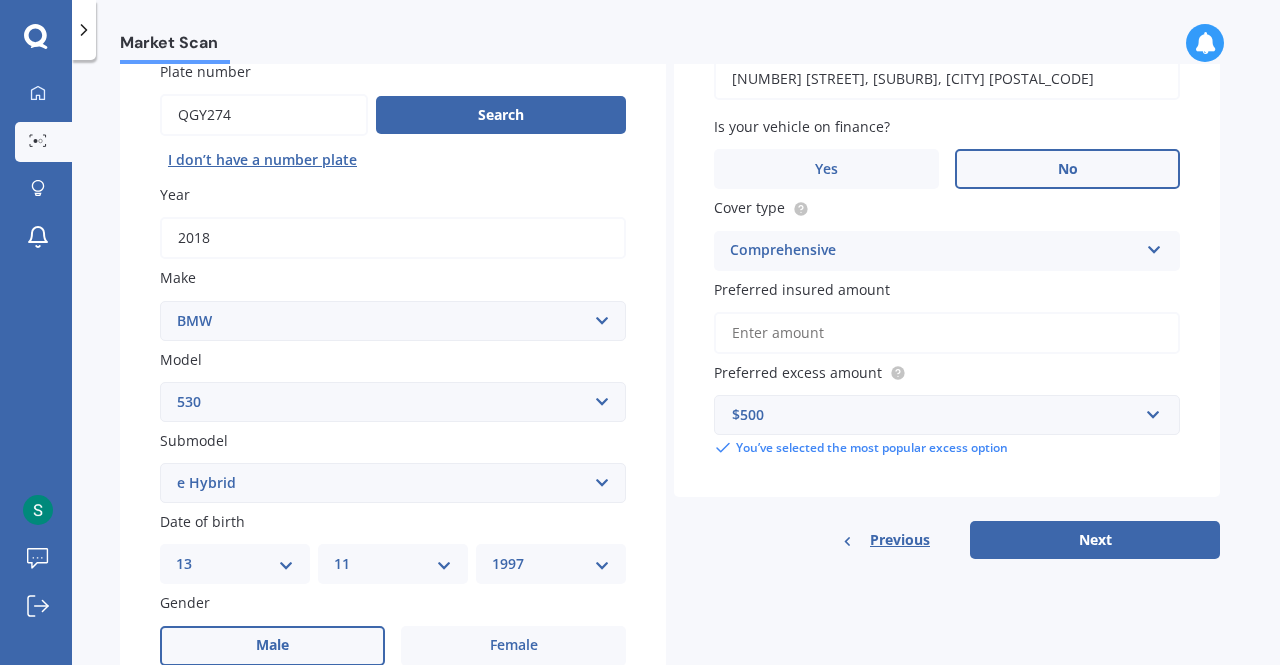 click on "Preferred insured amount" at bounding box center (947, 333) 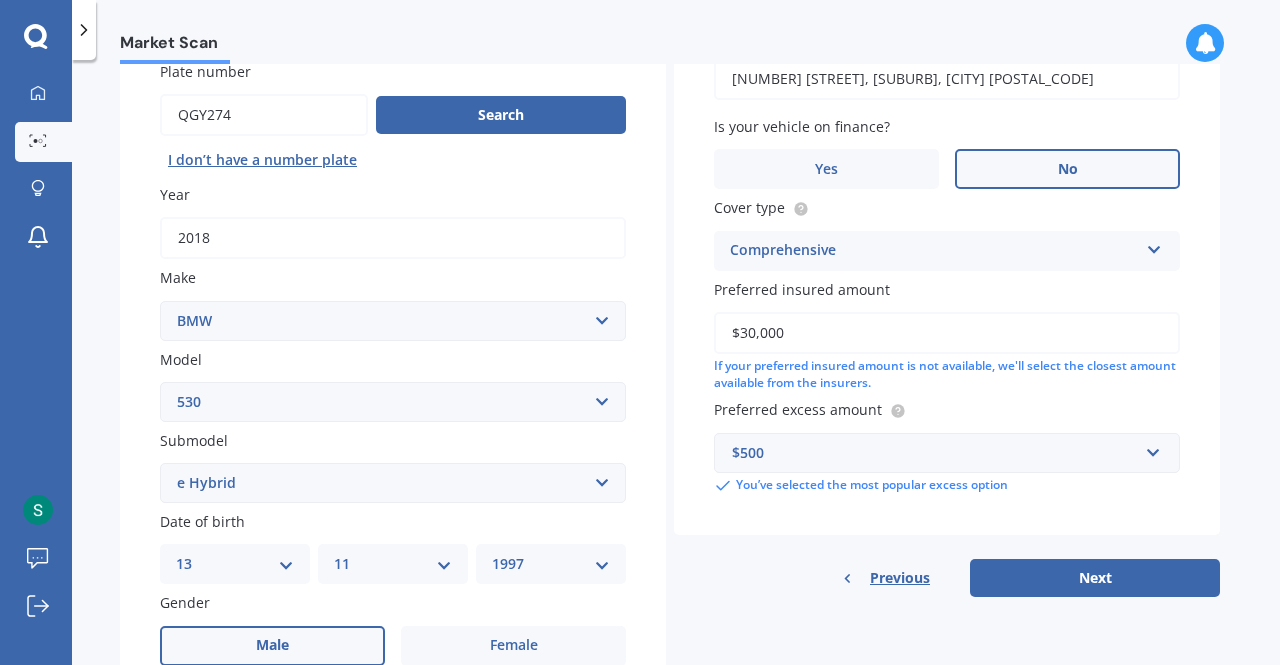 type on "$30,000" 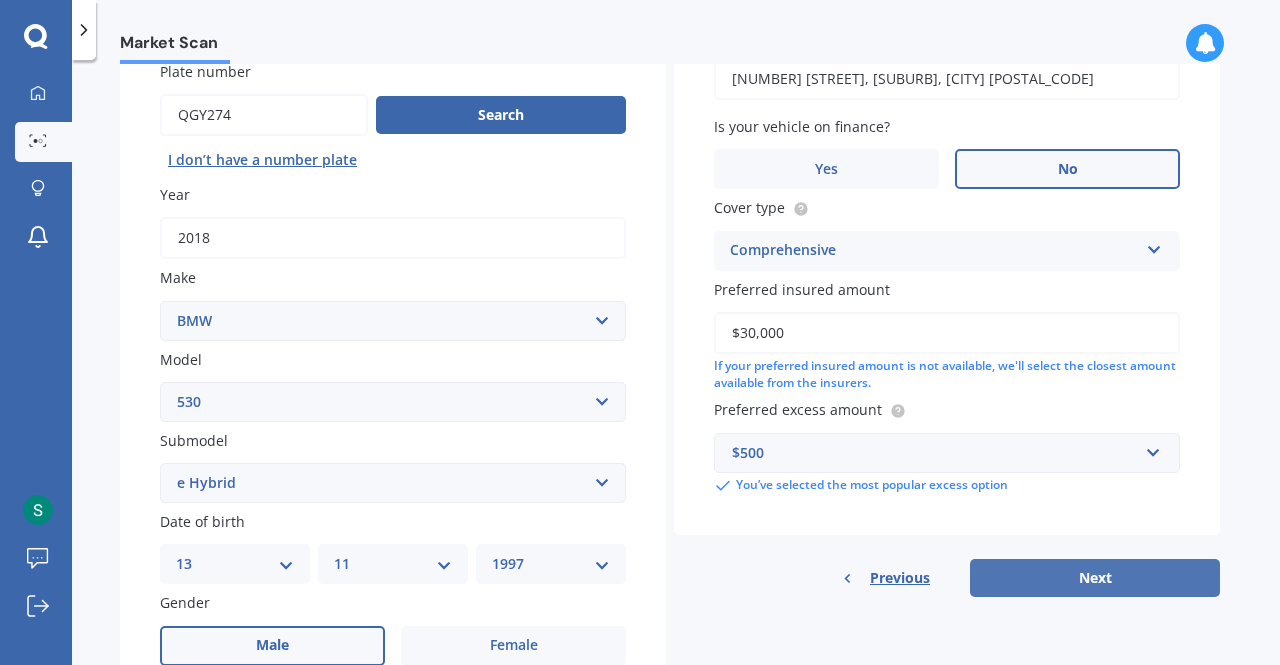 click on "Next" at bounding box center [1095, 578] 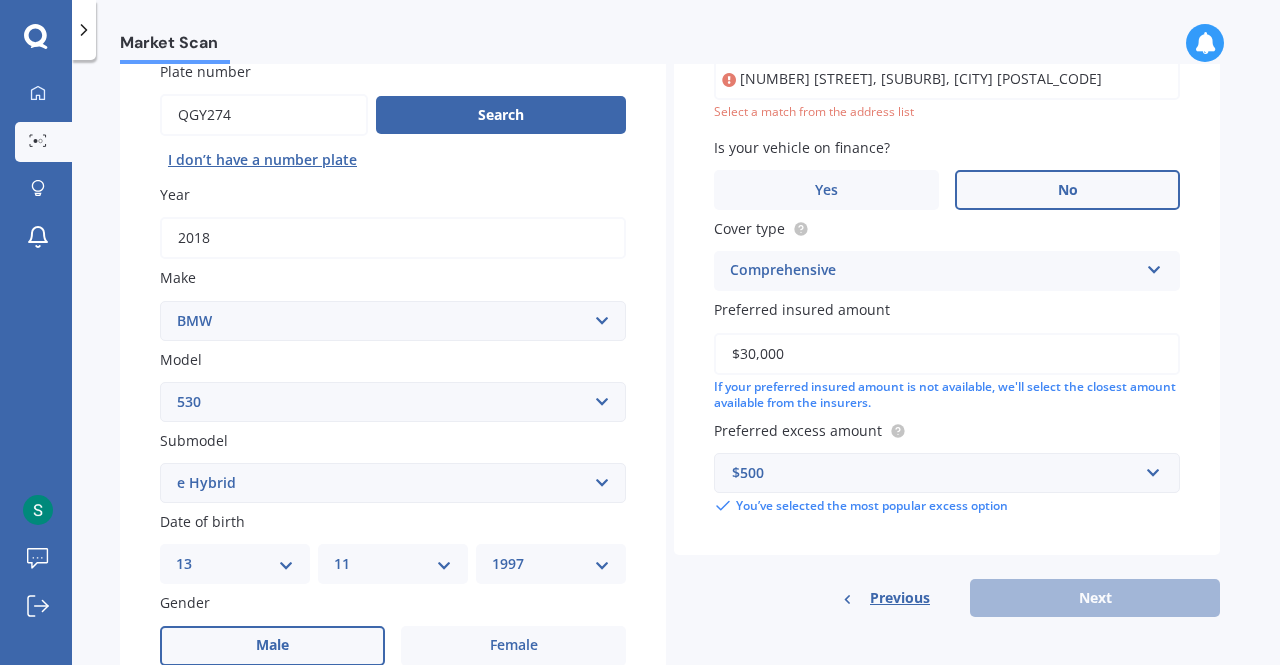 scroll, scrollTop: 136, scrollLeft: 0, axis: vertical 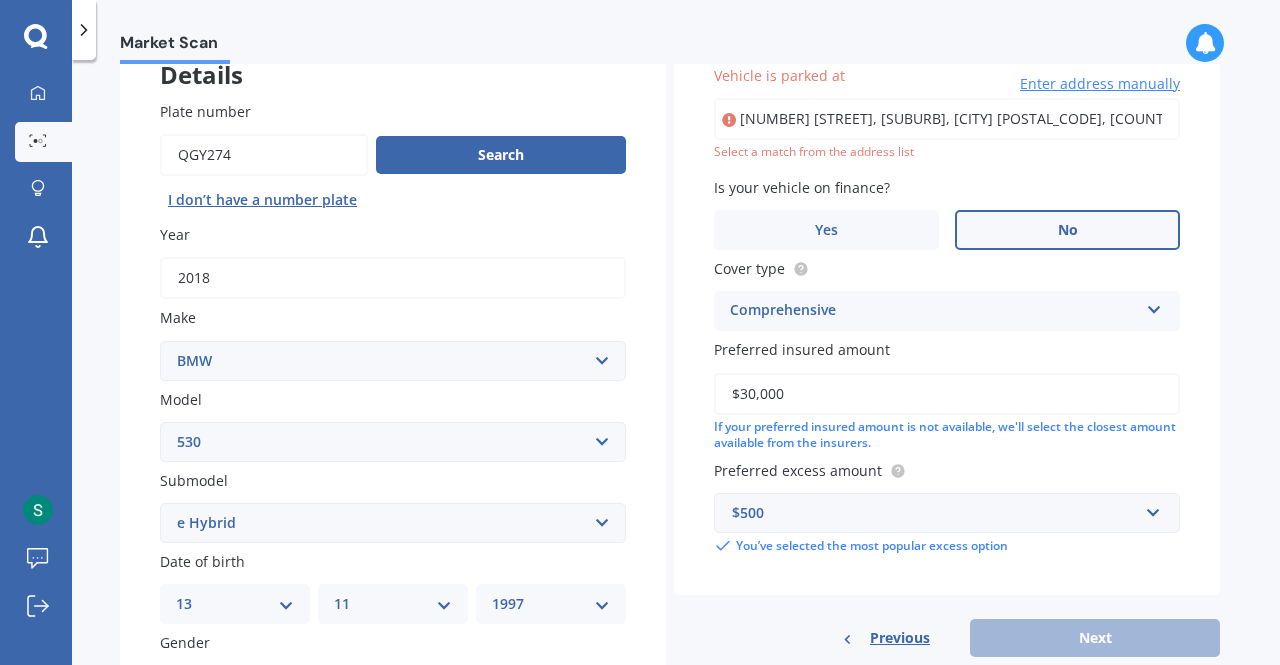 type on "[NUMBER] [STREET], [SUBURB], [CITY] [POSTAL_CODE]" 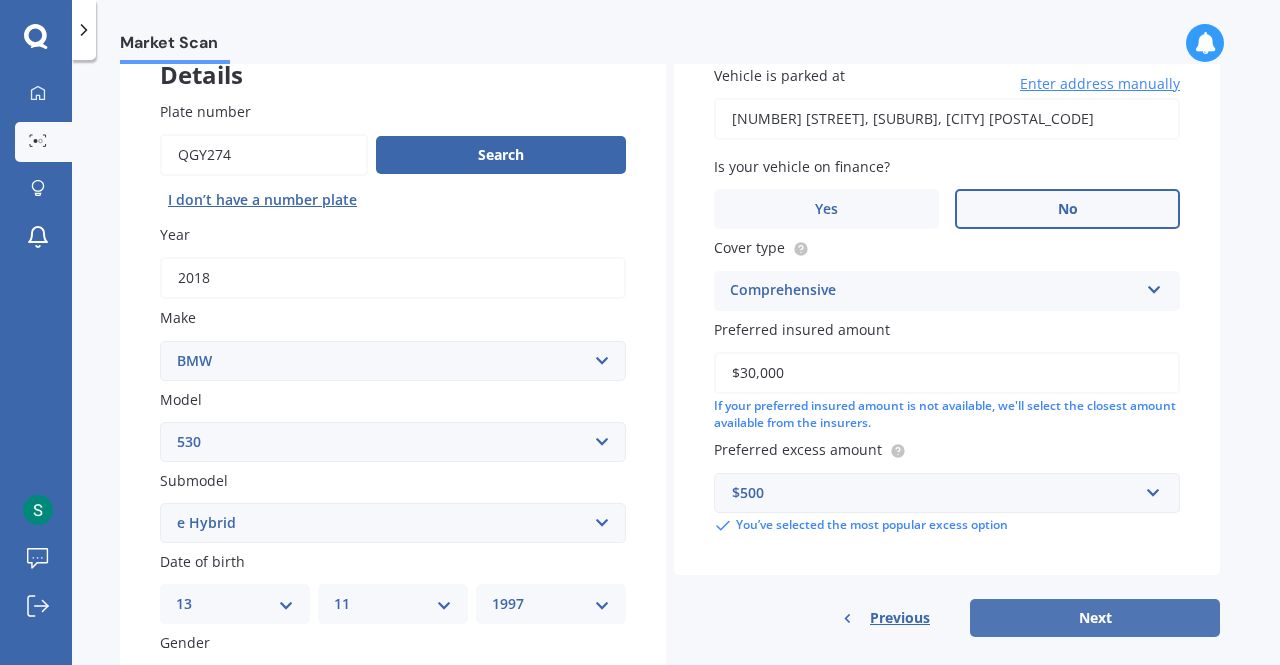 click on "Next" at bounding box center (1095, 618) 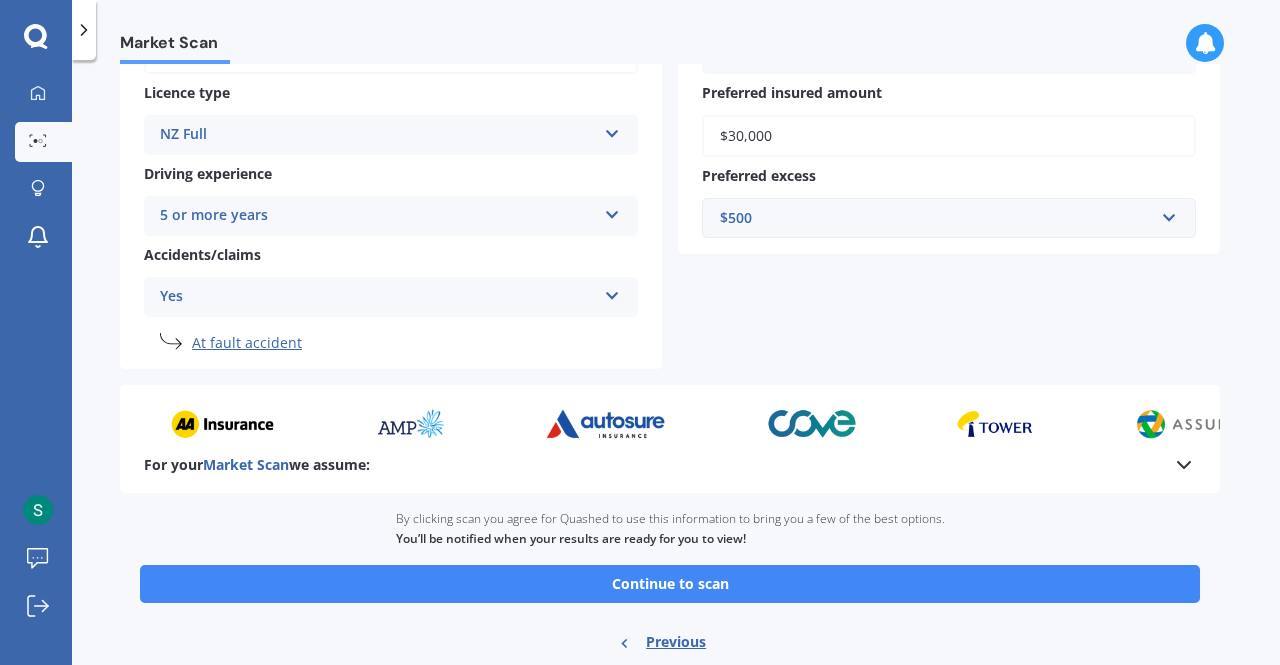 scroll, scrollTop: 402, scrollLeft: 0, axis: vertical 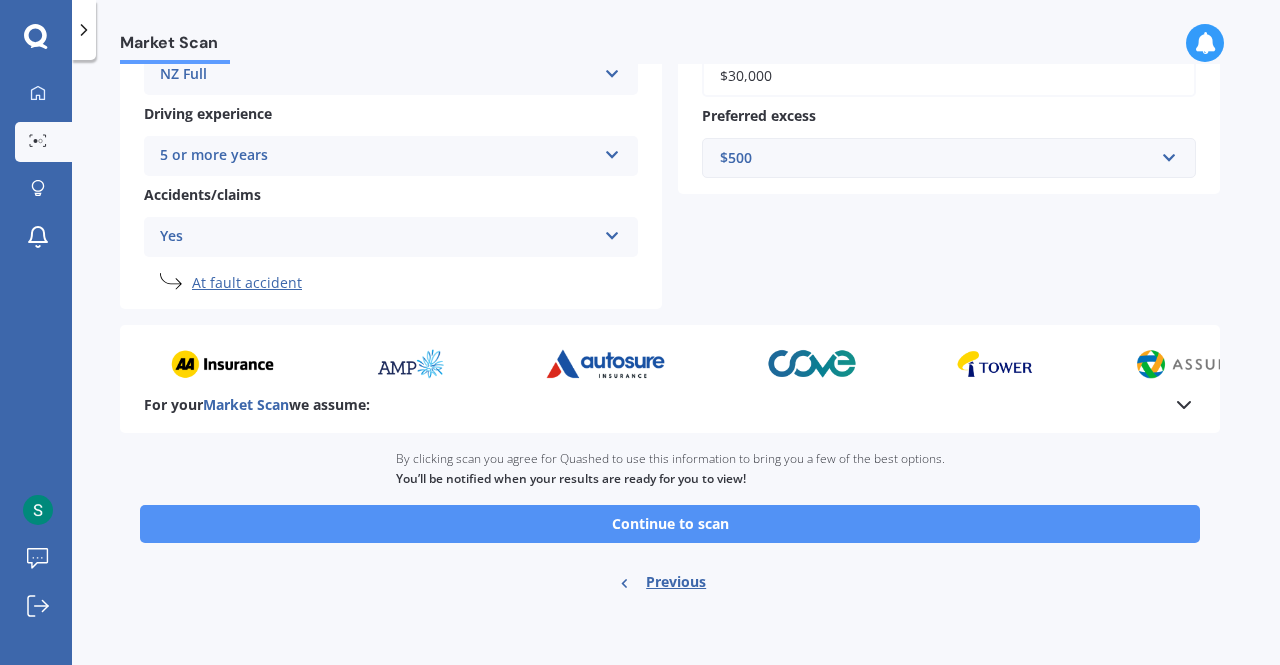 click on "Continue to scan" at bounding box center [670, 524] 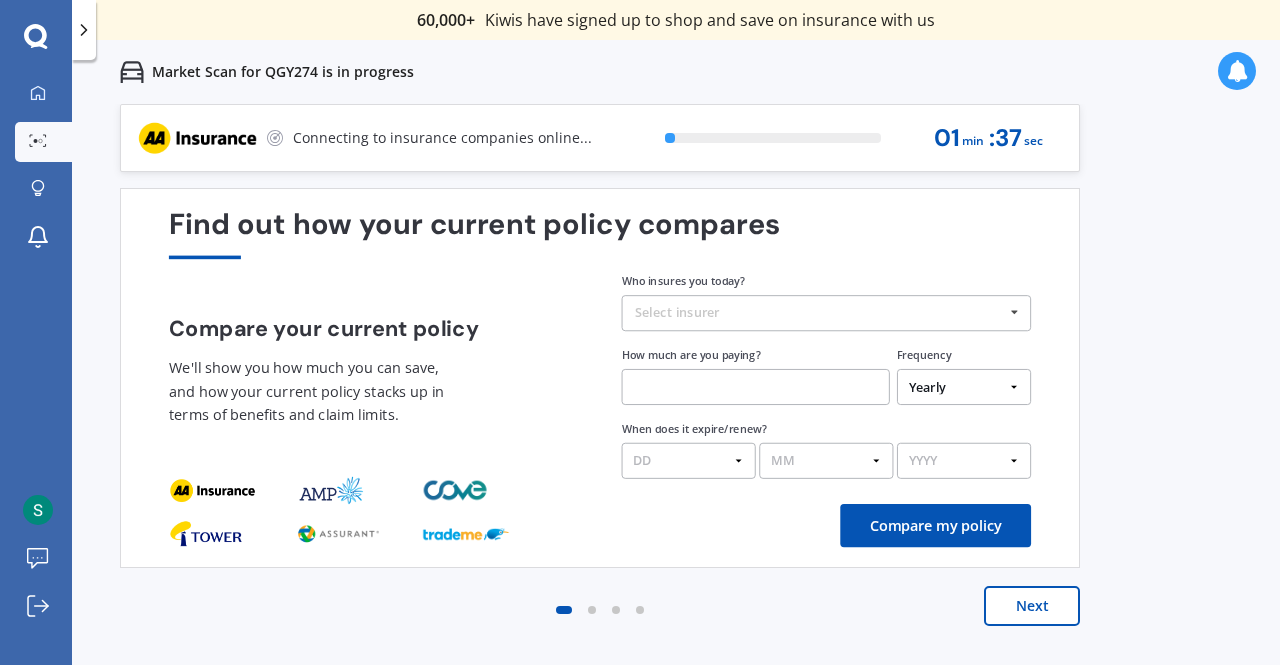 scroll, scrollTop: 0, scrollLeft: 0, axis: both 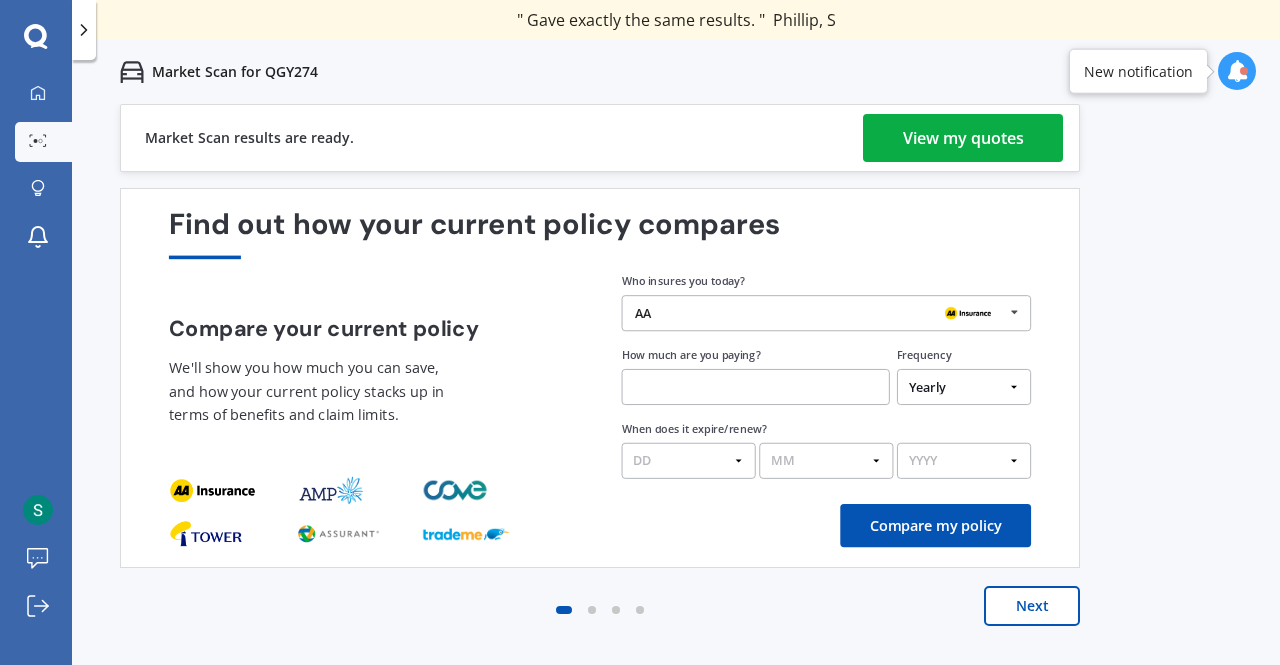 click on "View my quotes" at bounding box center [963, 138] 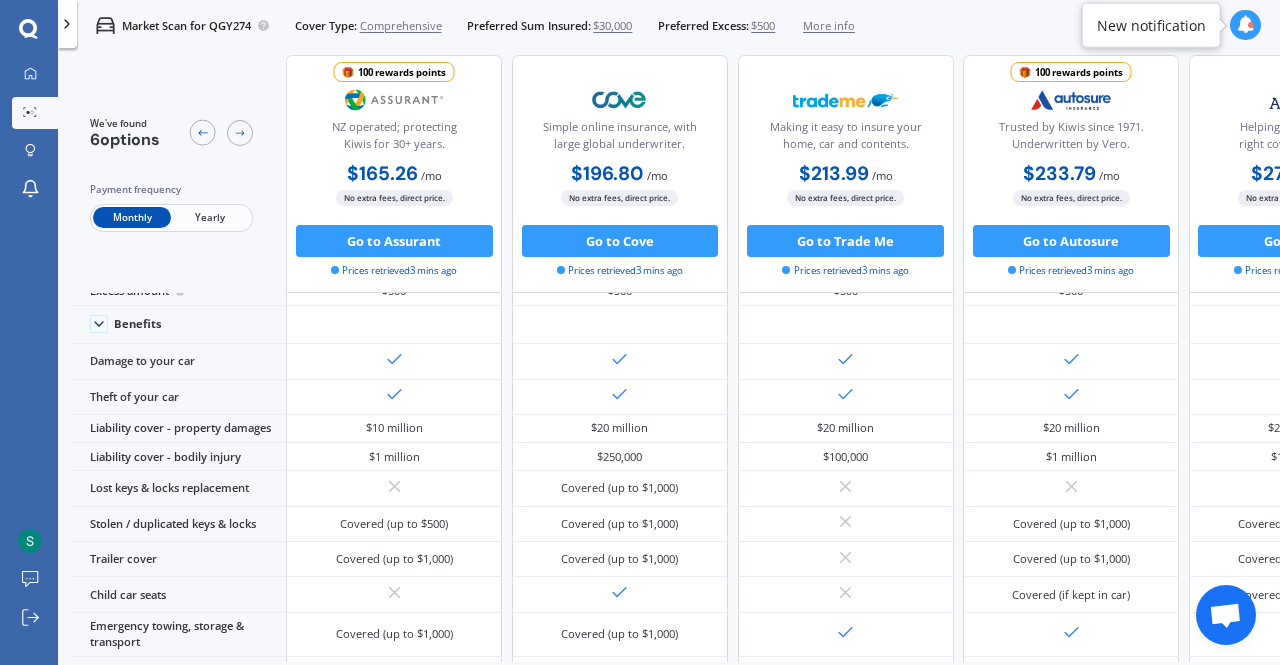 scroll, scrollTop: 0, scrollLeft: 0, axis: both 